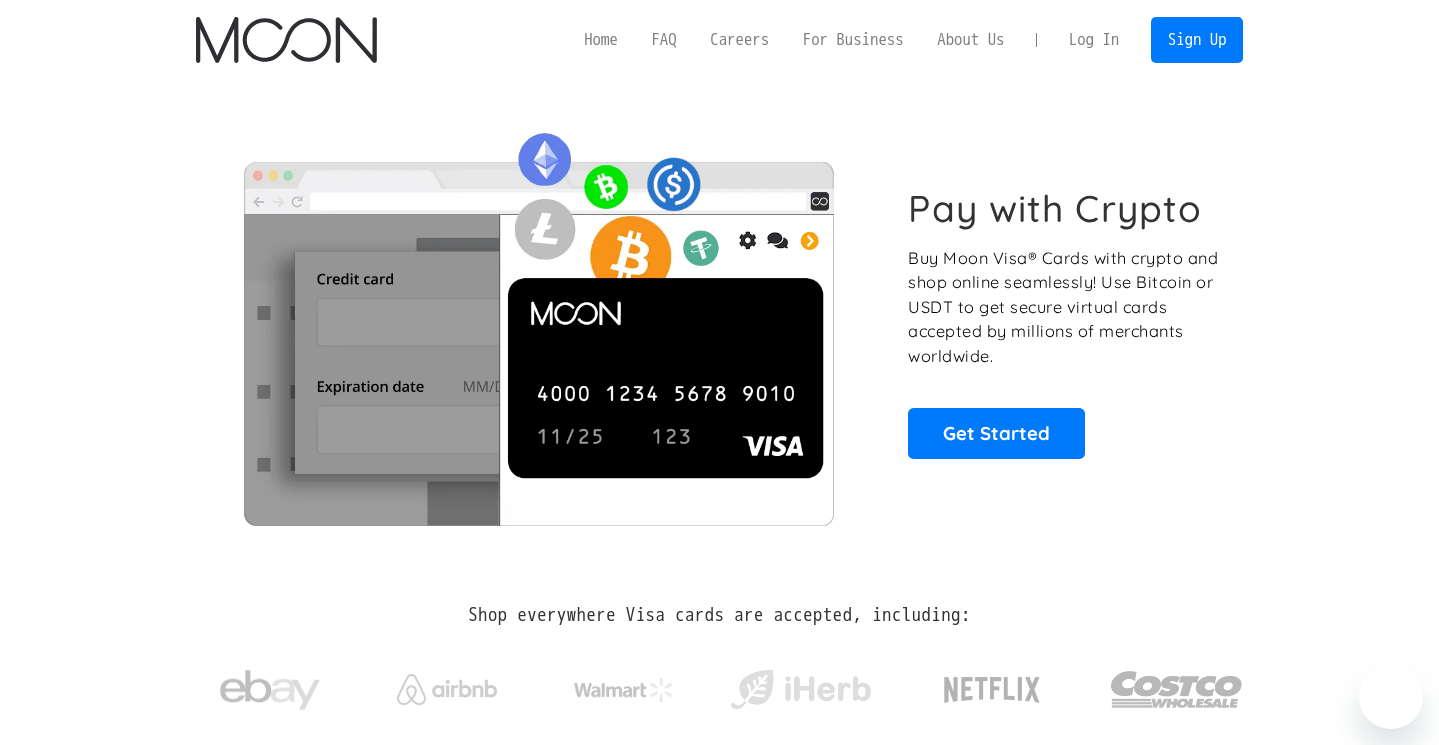 scroll, scrollTop: 0, scrollLeft: 0, axis: both 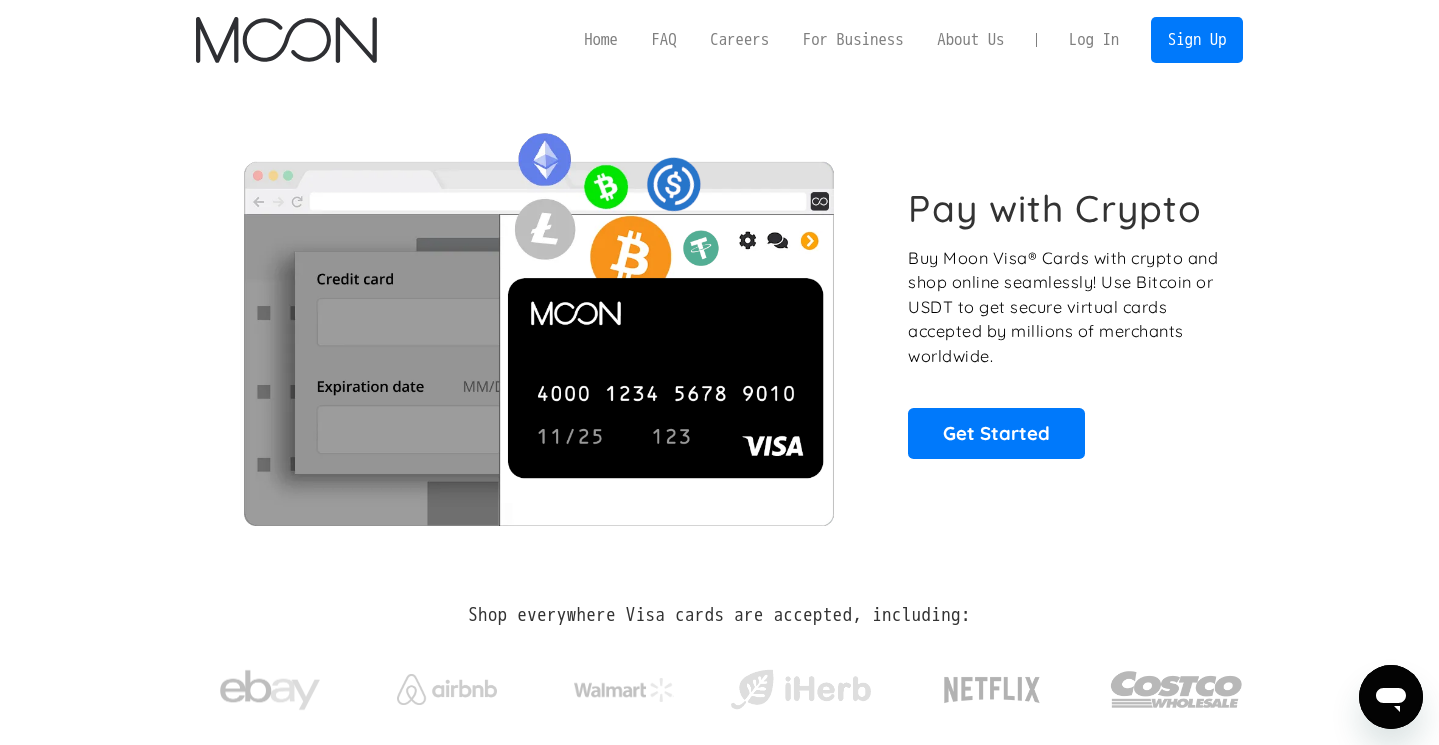 click on "Log In" at bounding box center (1094, 40) 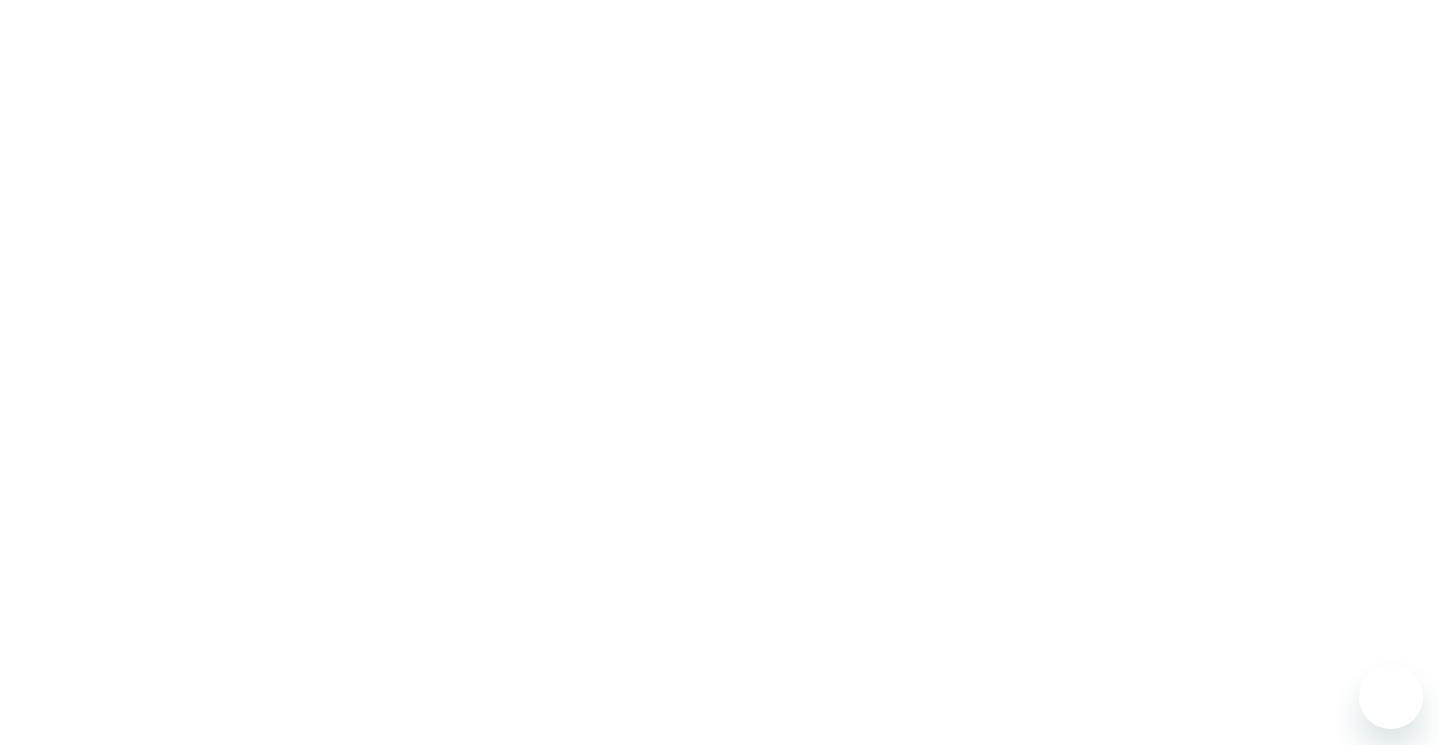 scroll, scrollTop: 0, scrollLeft: 0, axis: both 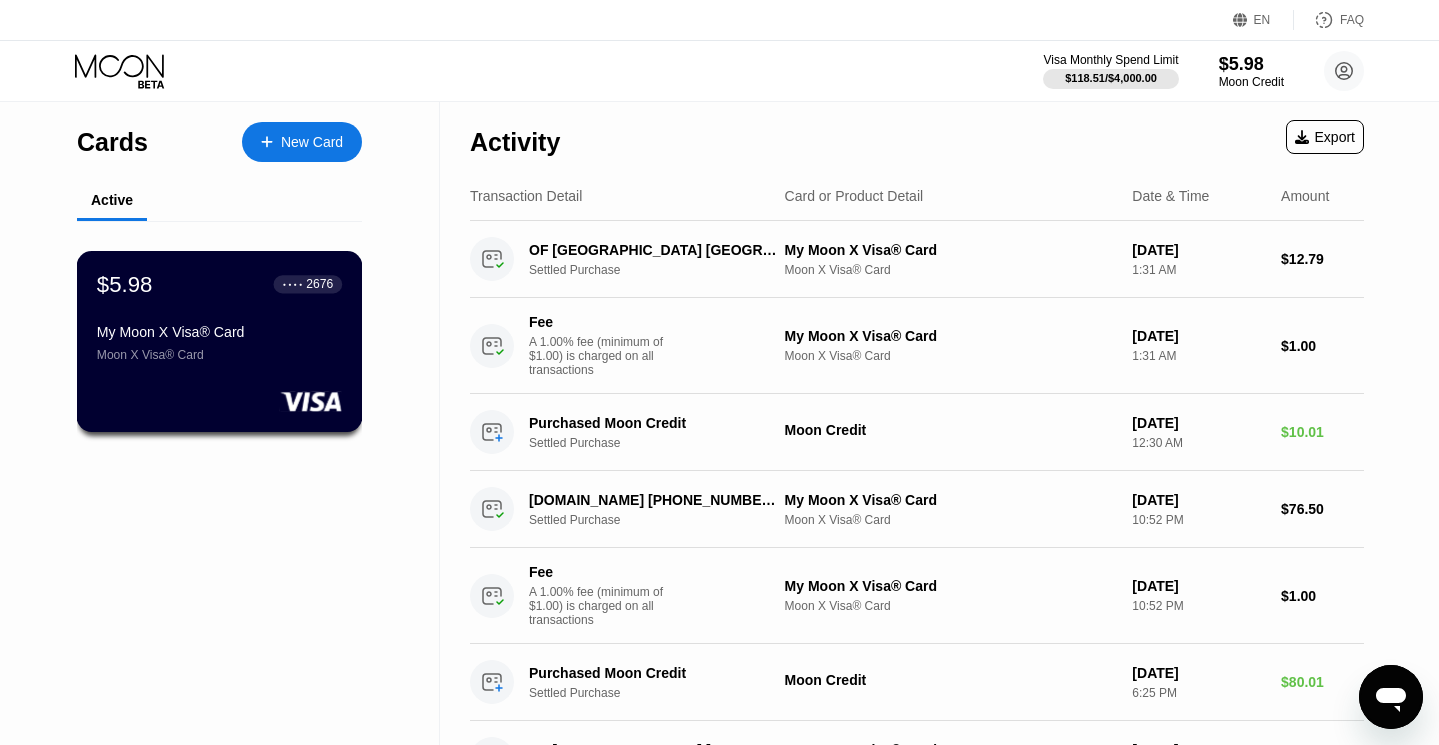 click on "My Moon X Visa® Card" at bounding box center [219, 332] 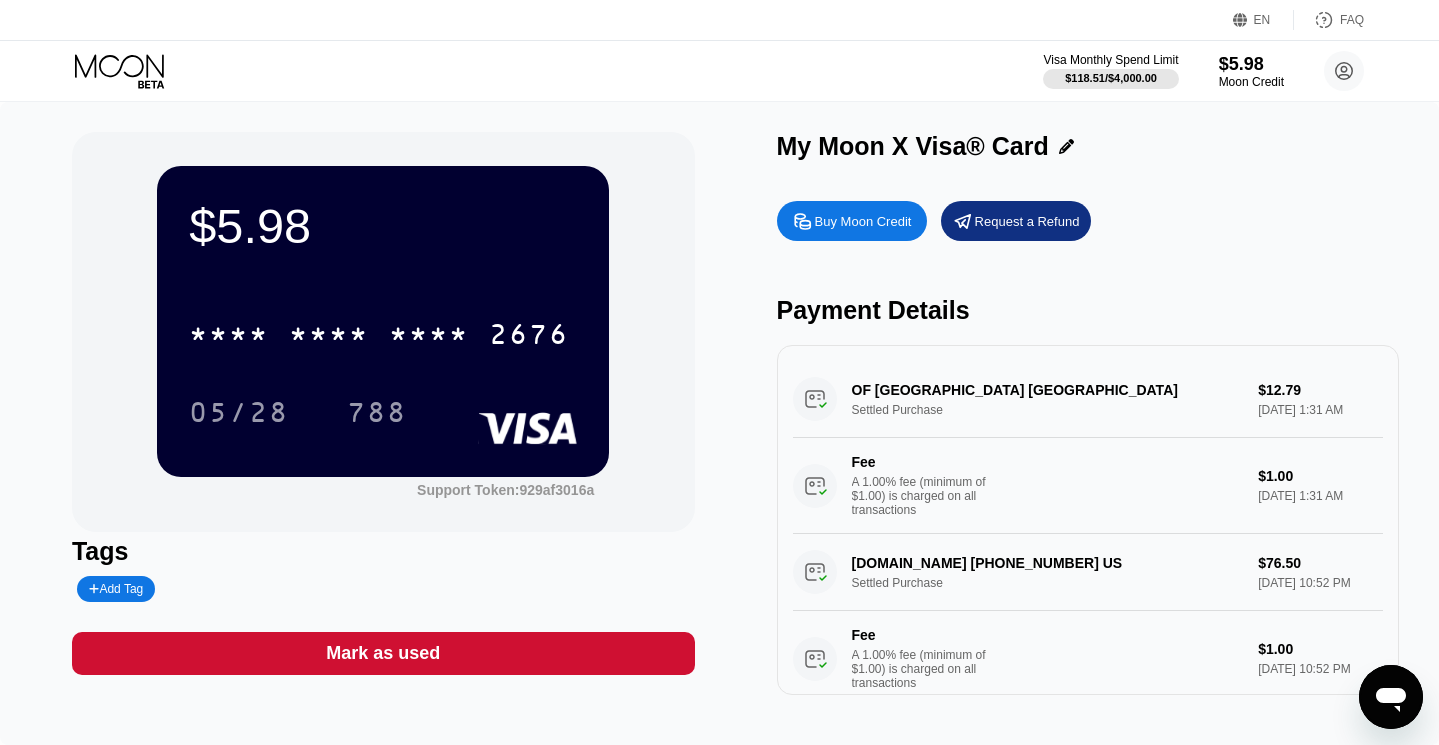 click on "$5.98" at bounding box center (383, 226) 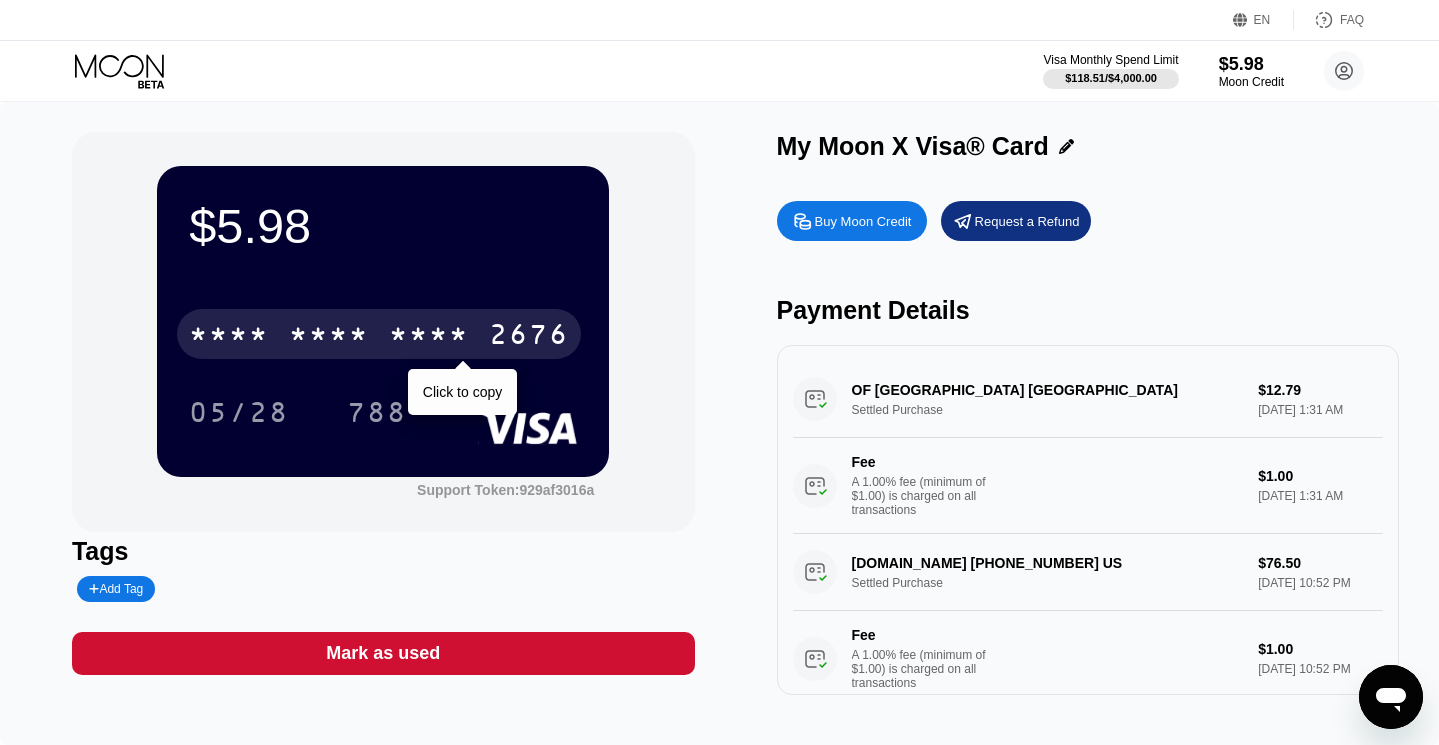 click on "* * * * * * * * * * * * 2676" at bounding box center [379, 334] 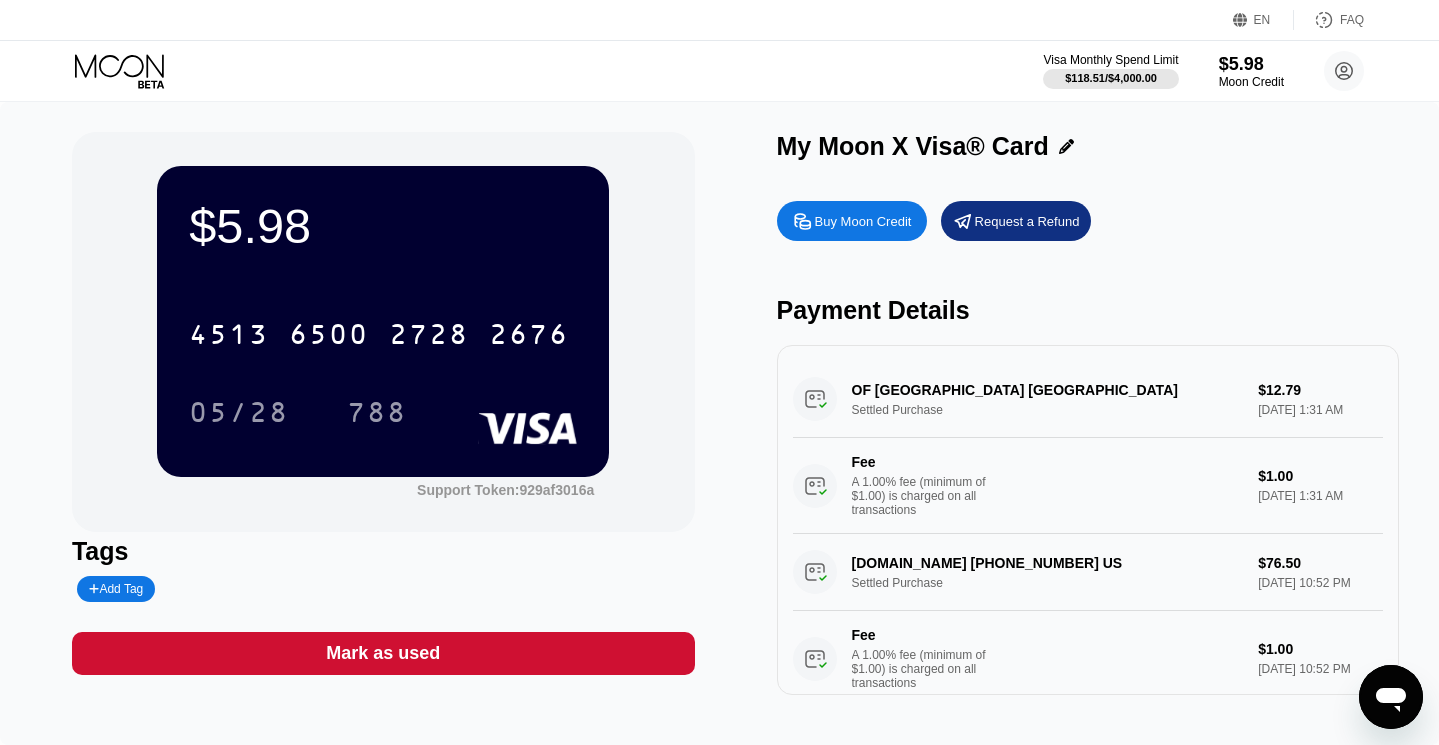 click 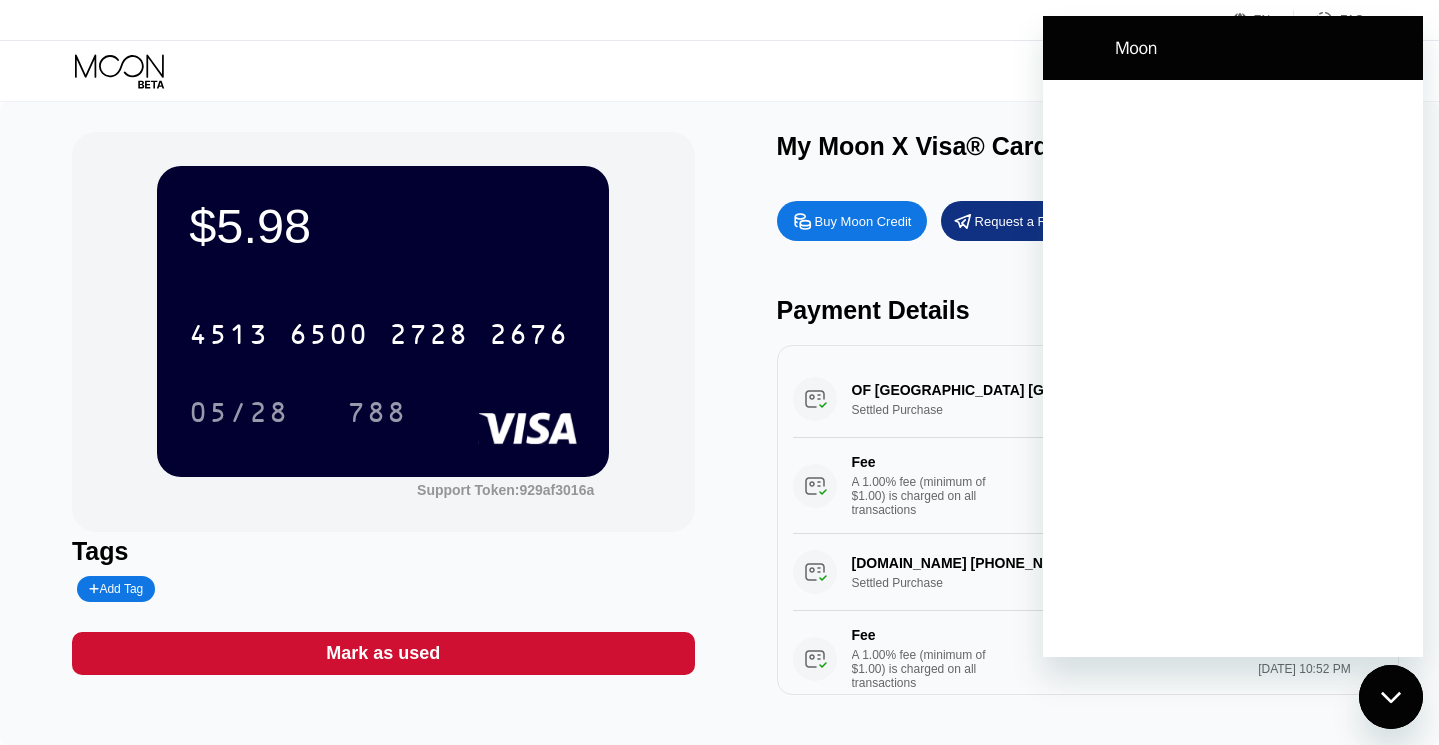 scroll, scrollTop: 0, scrollLeft: 0, axis: both 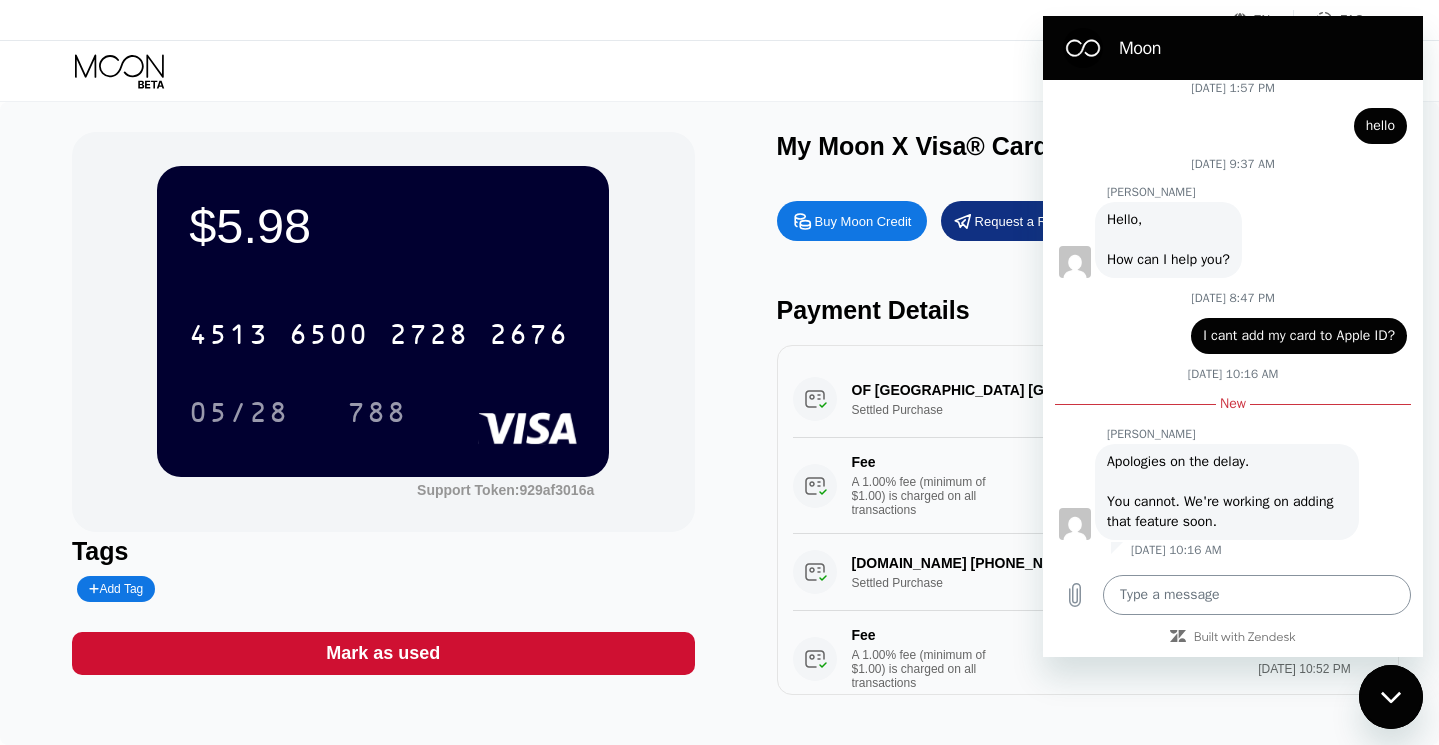 click at bounding box center (1257, 595) 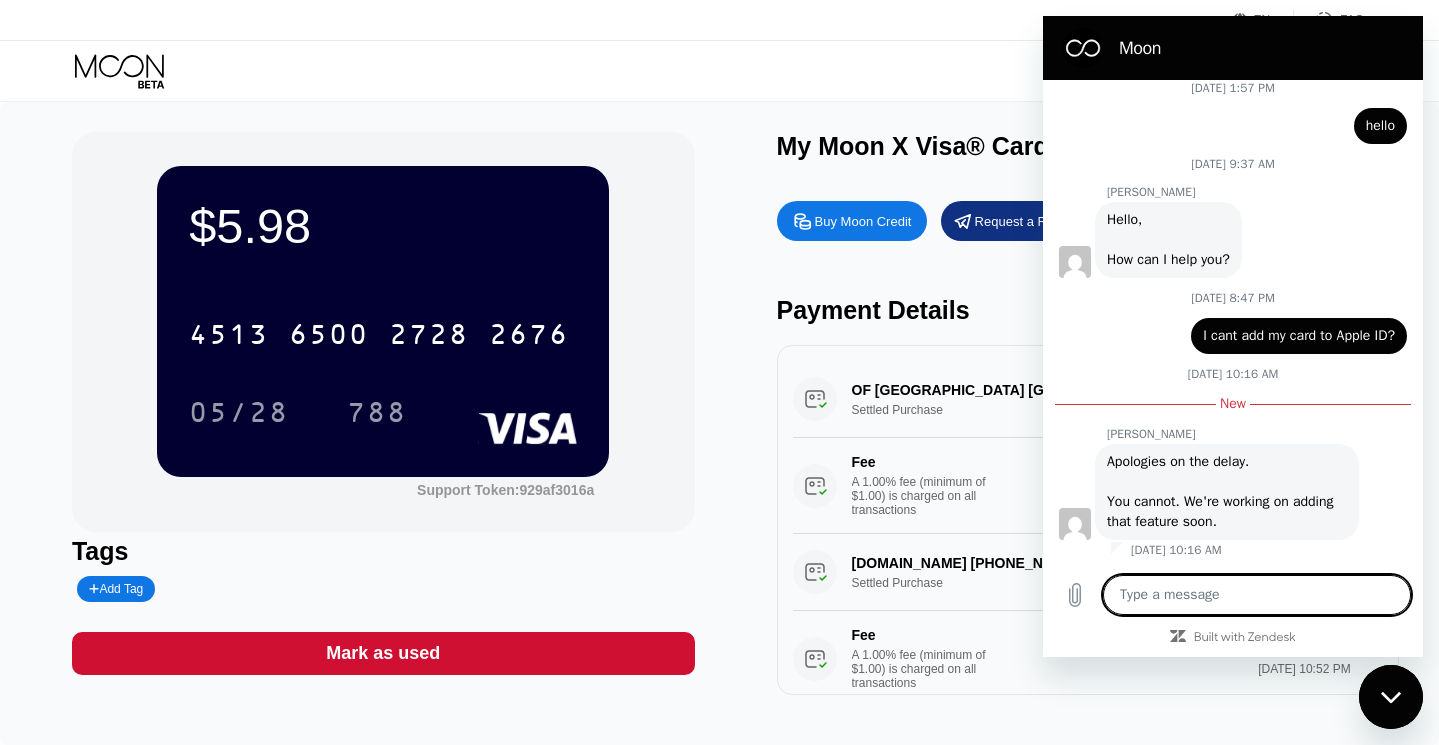 type on "A" 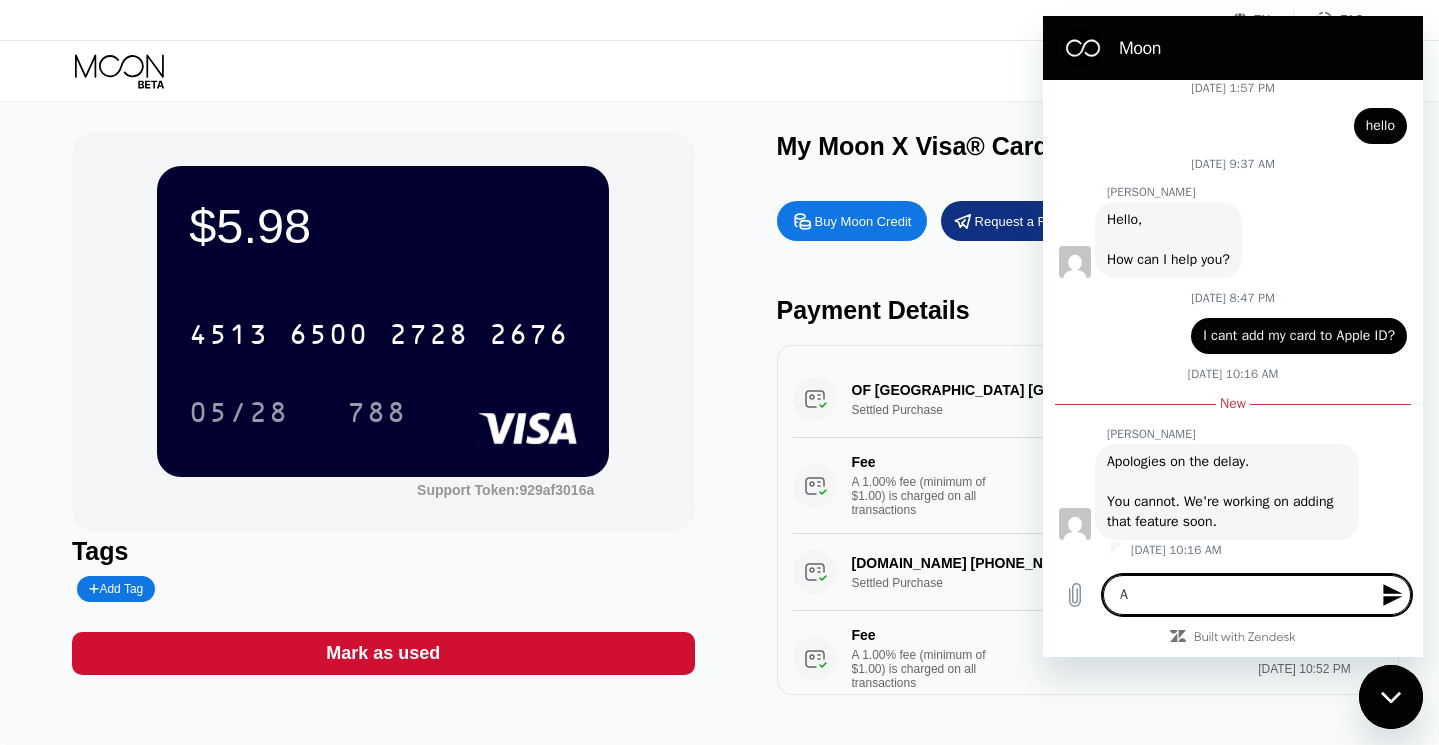 type on "An" 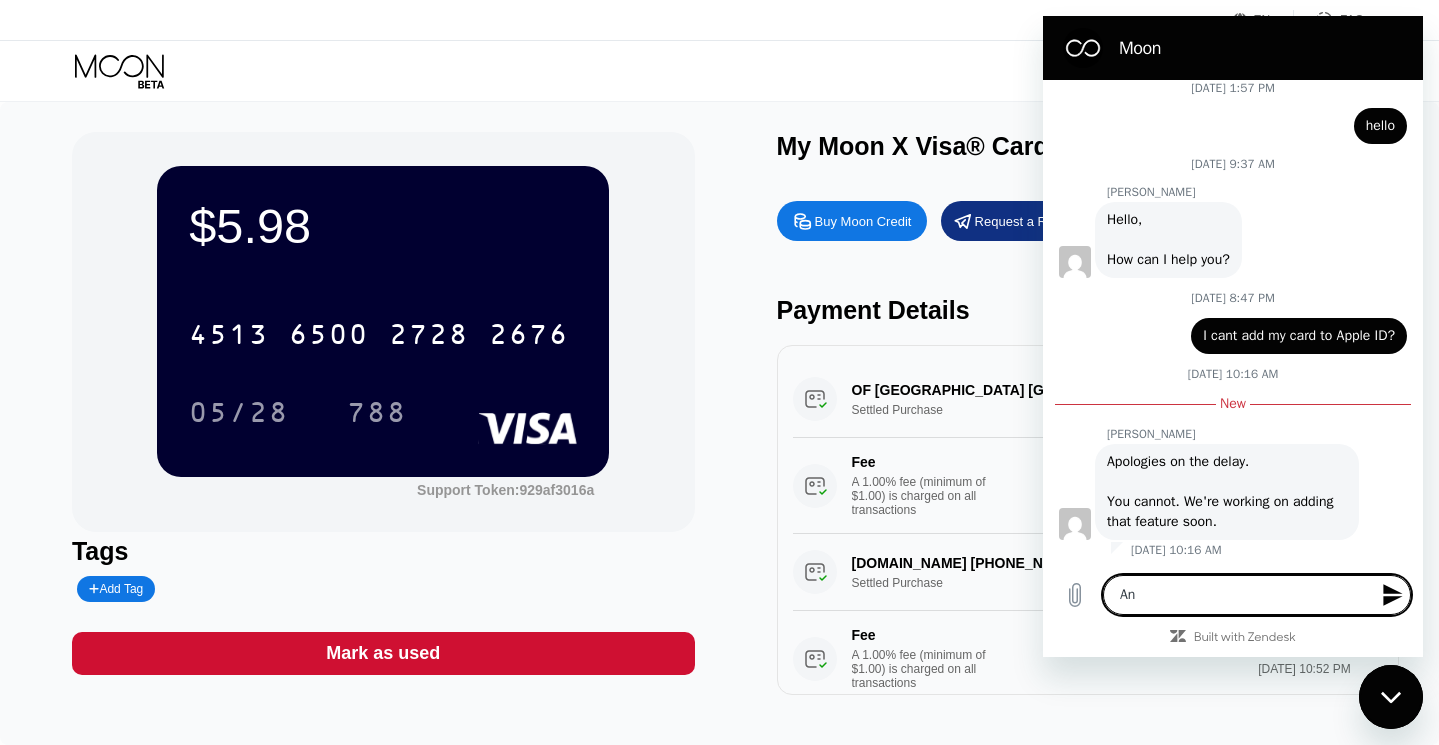 type on "And" 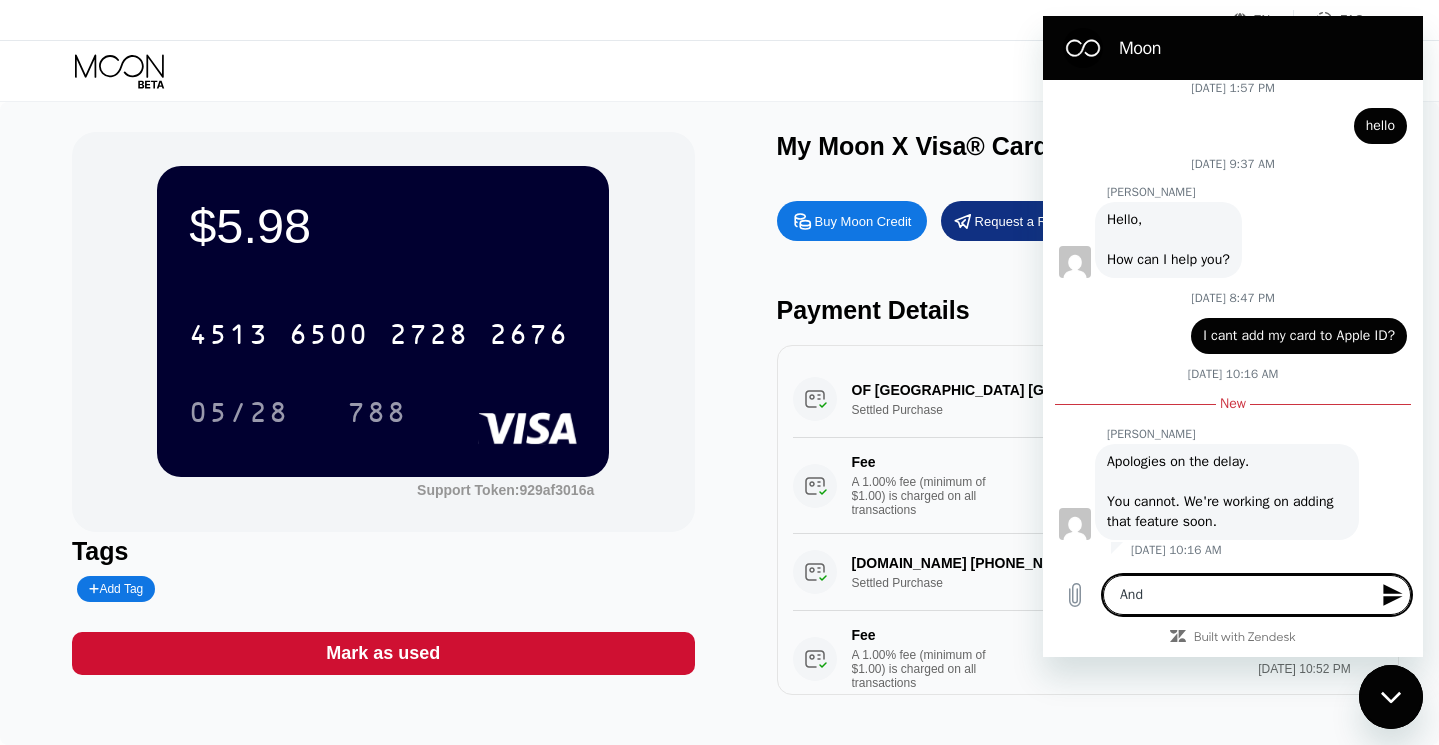 type on "And" 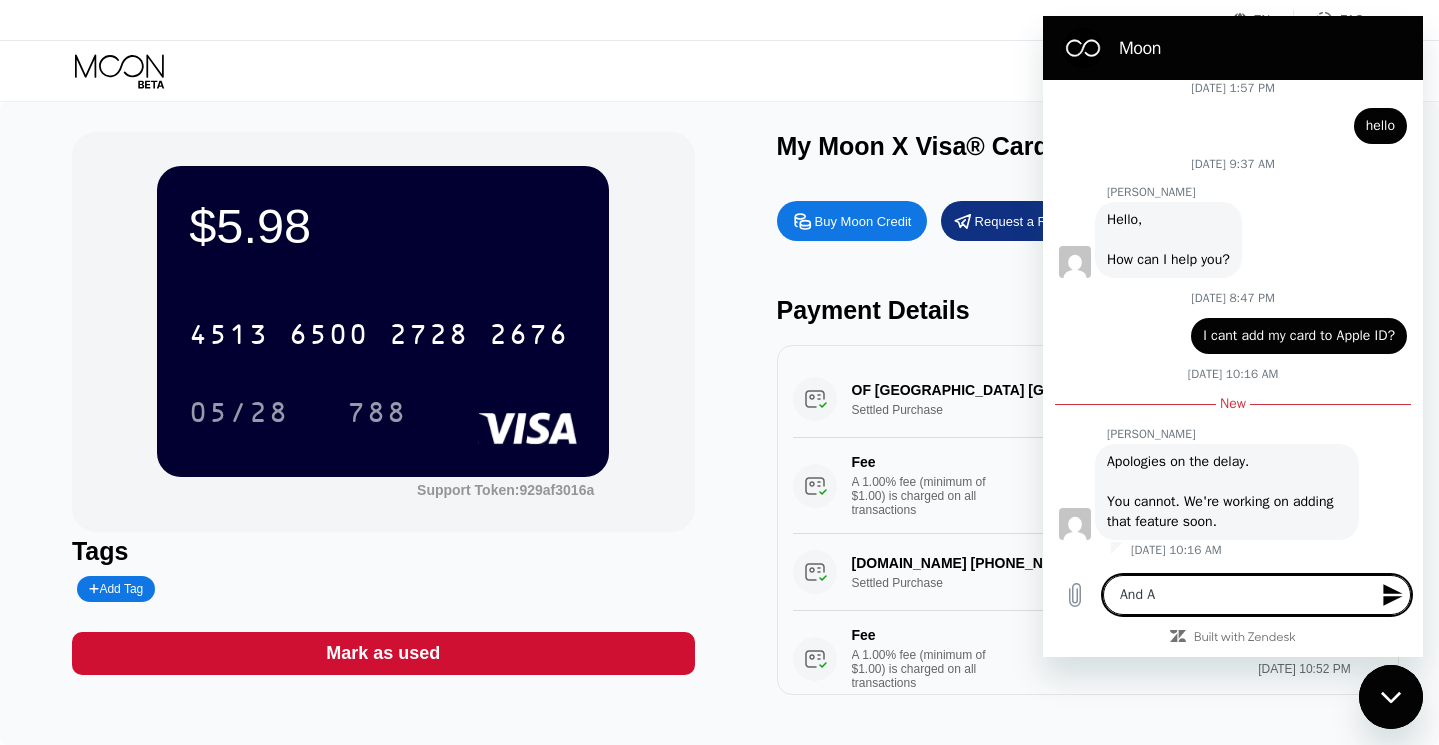 type on "And Ap" 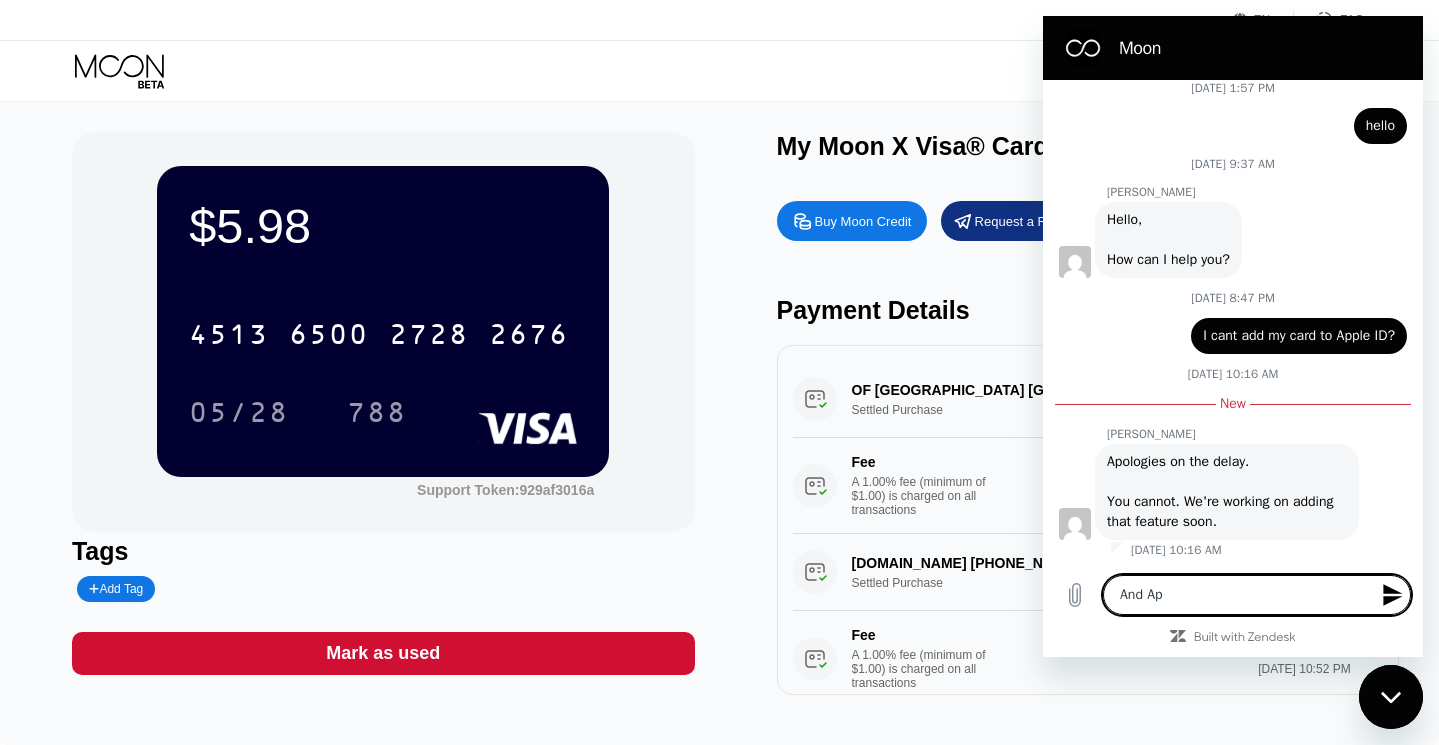 type on "And App" 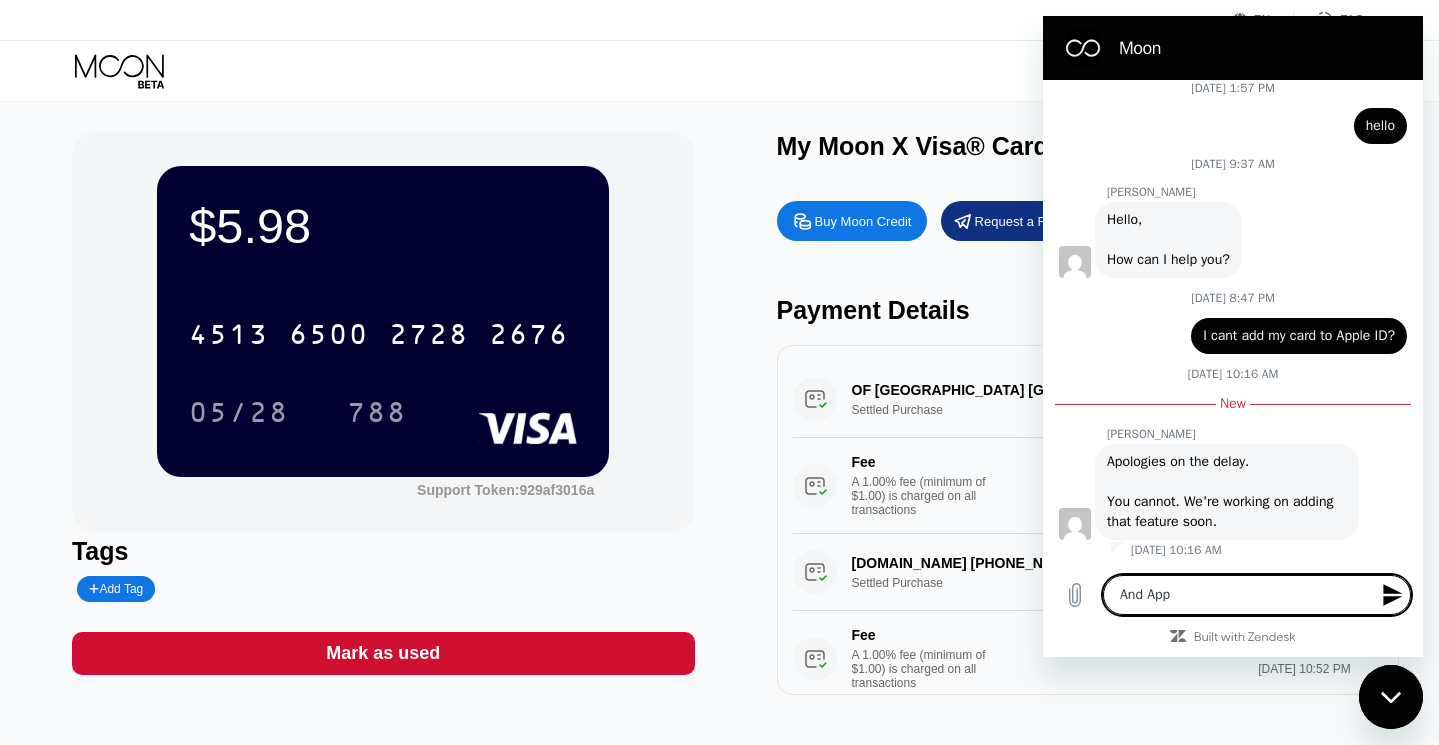 type on "And Appl" 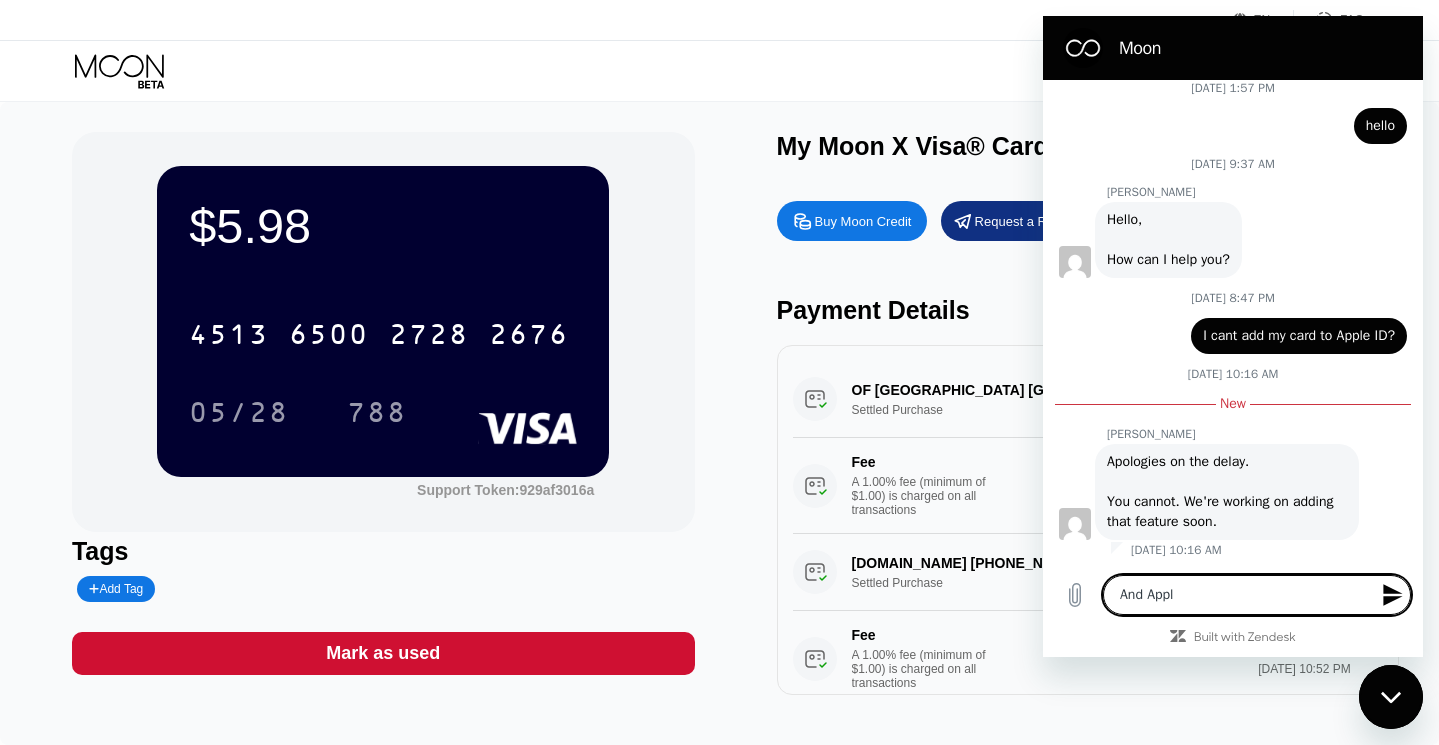 type on "And Apple" 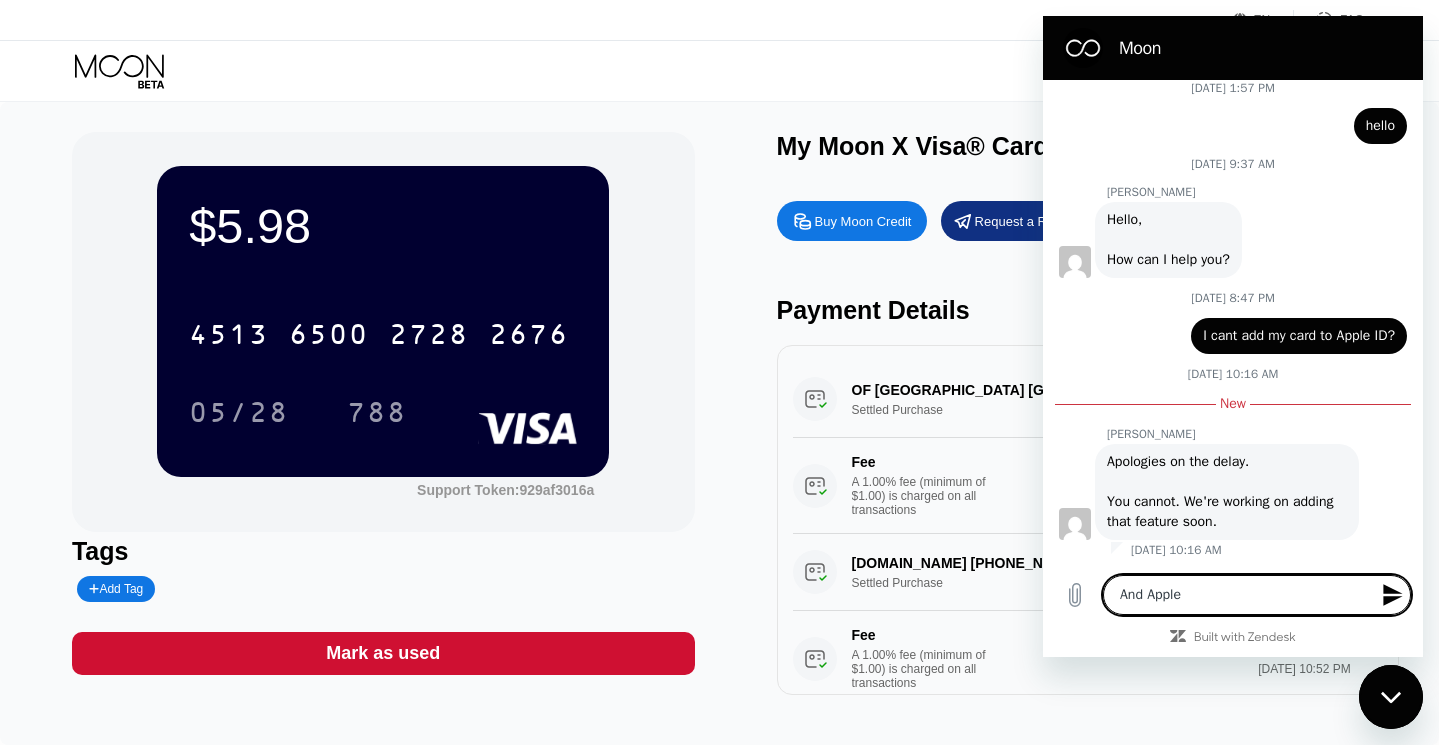 type on "And Apple" 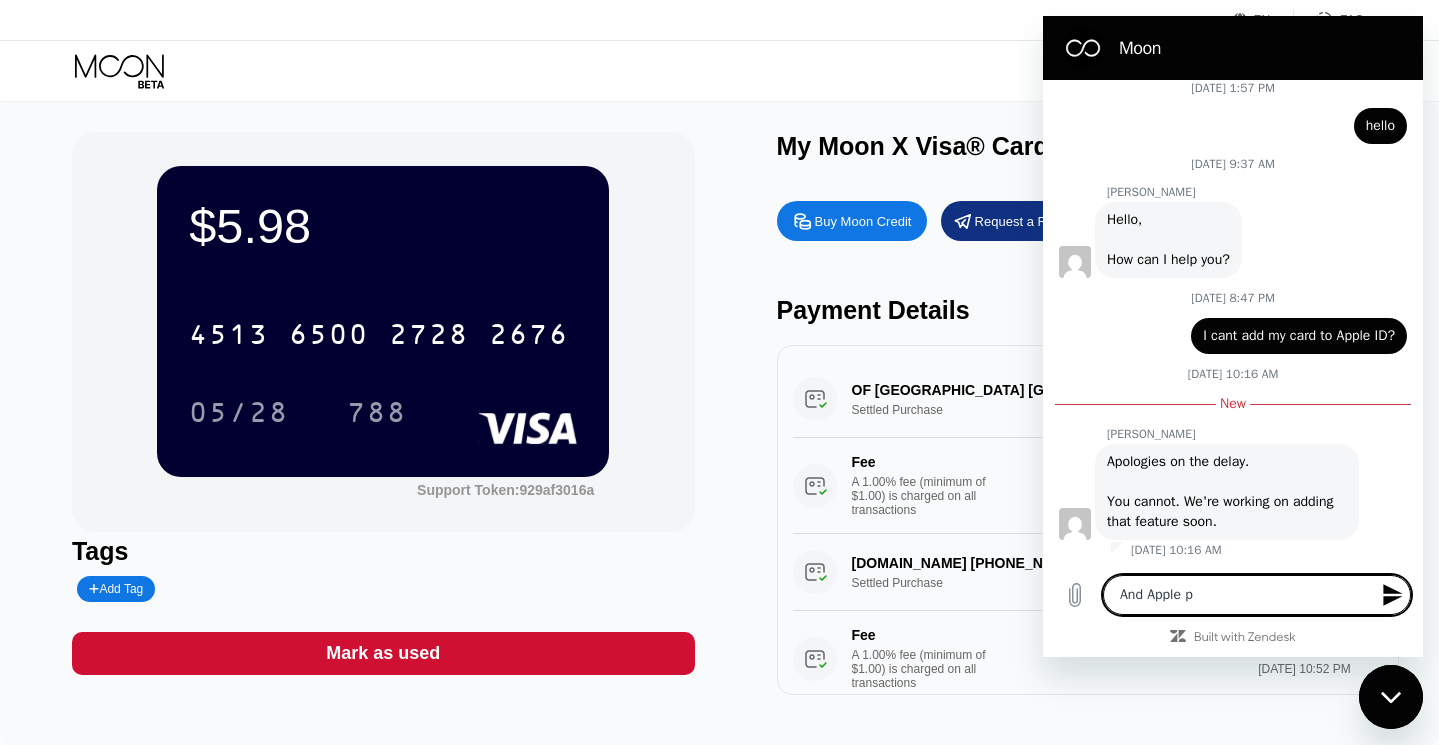 type on "And Apple pa" 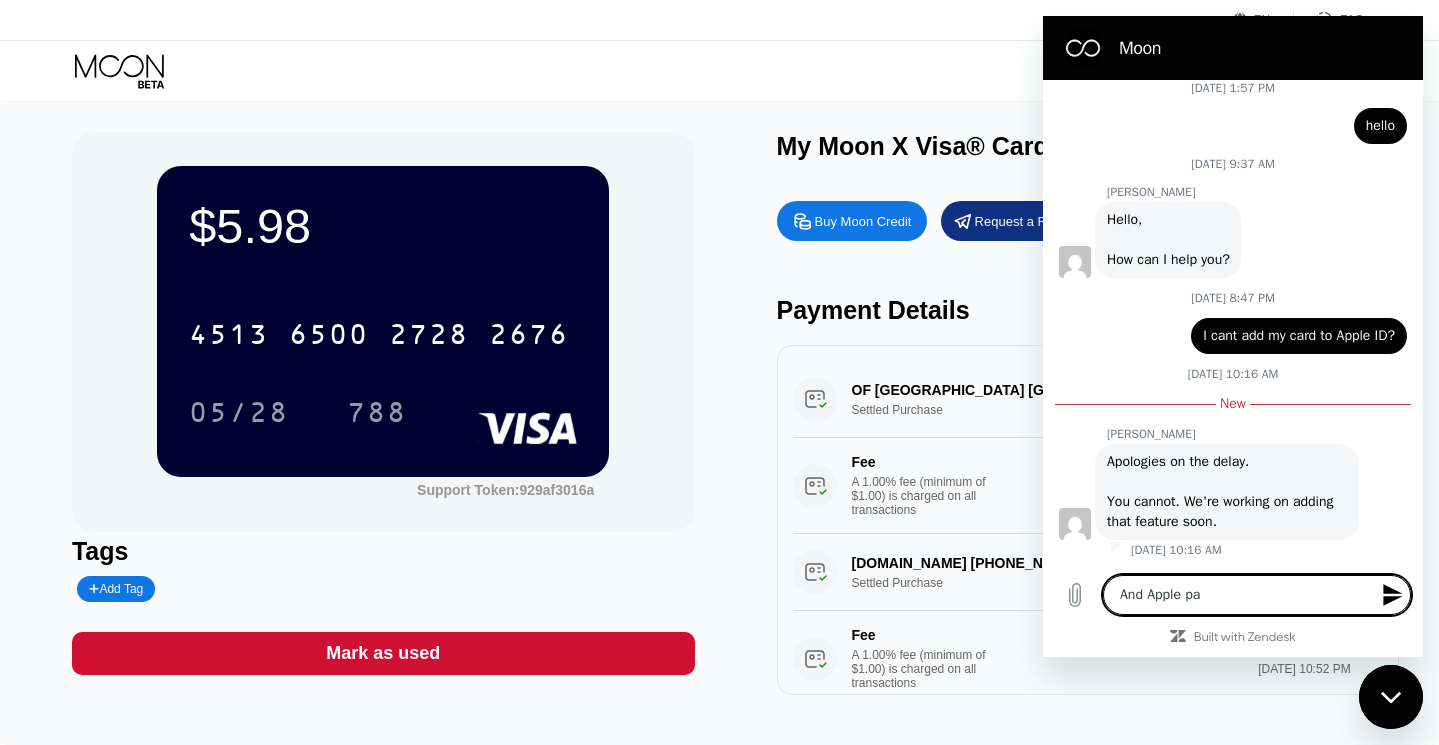 type on "And Apple pay" 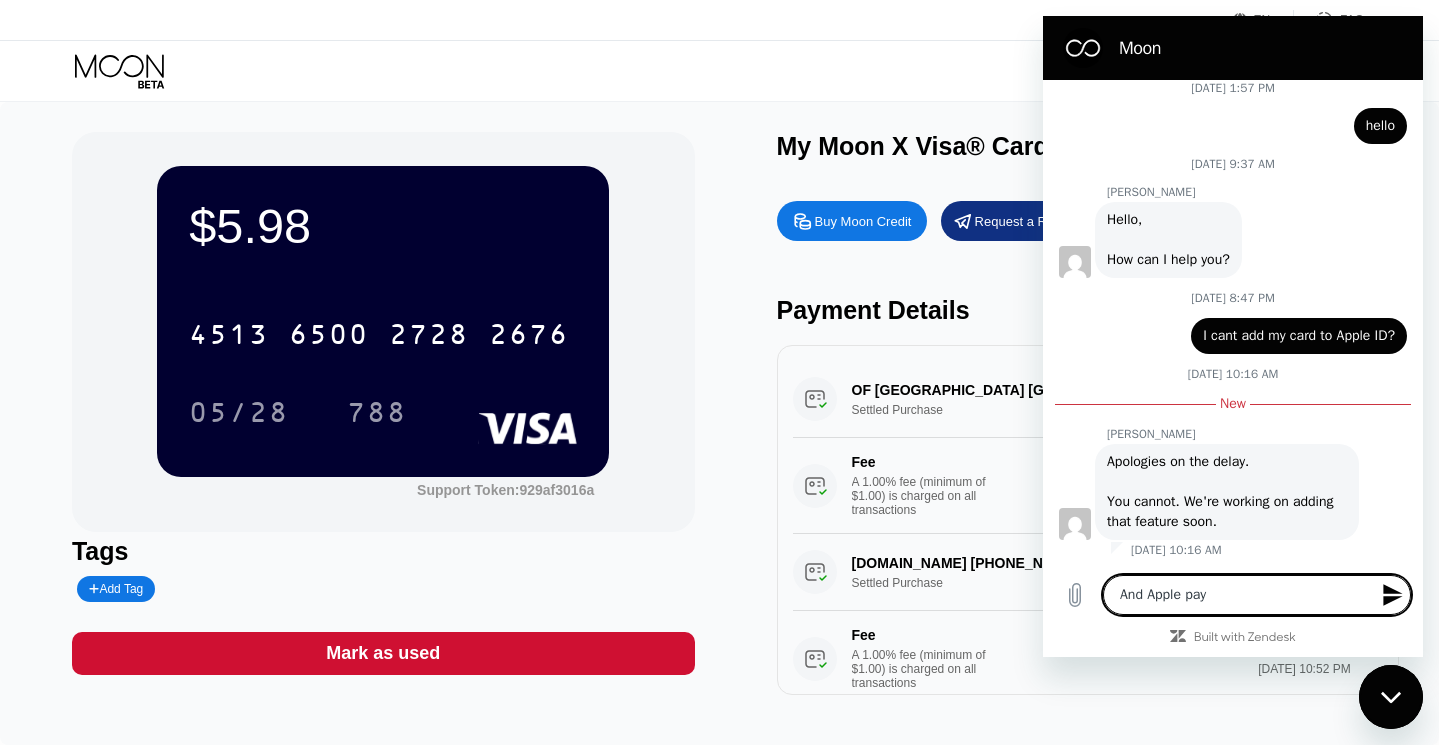 type on "And Apple Pay?" 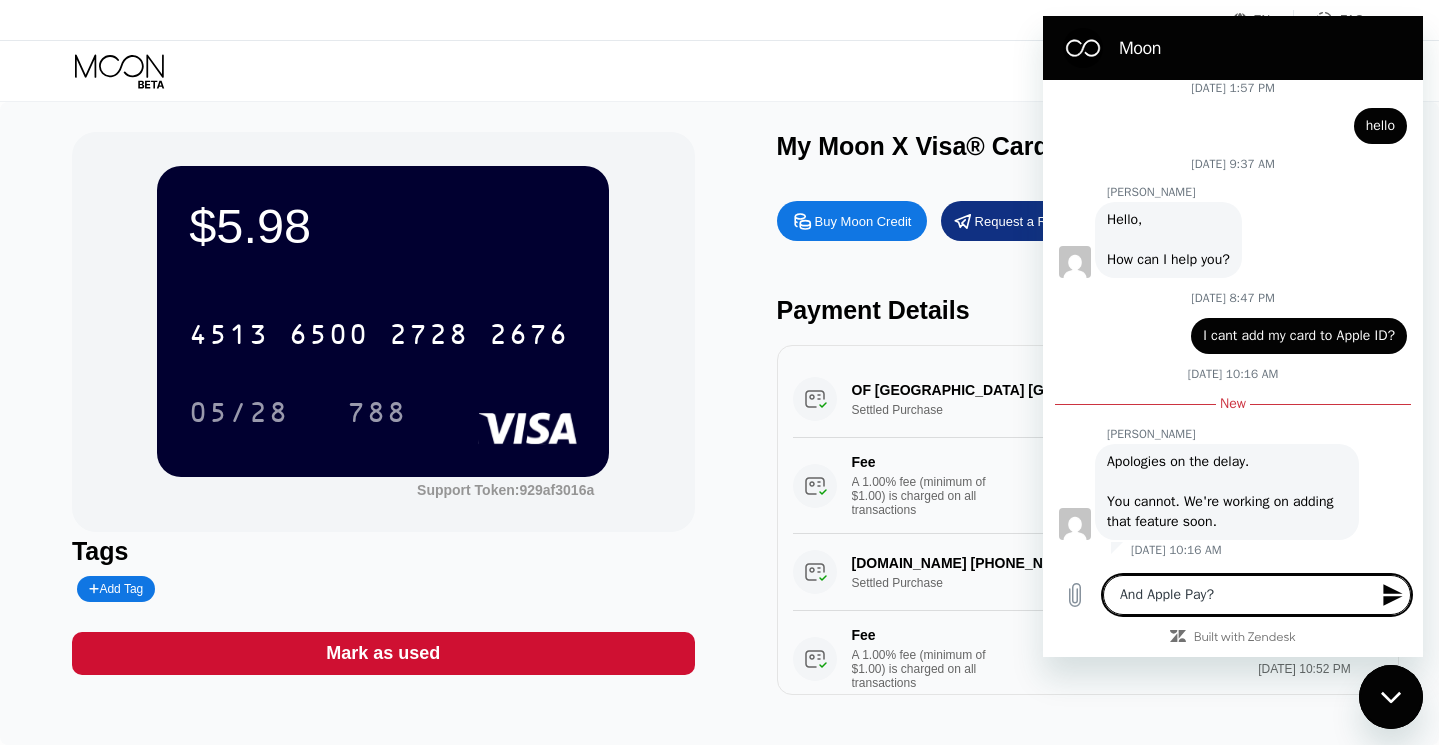 type on "And Apple Pay" 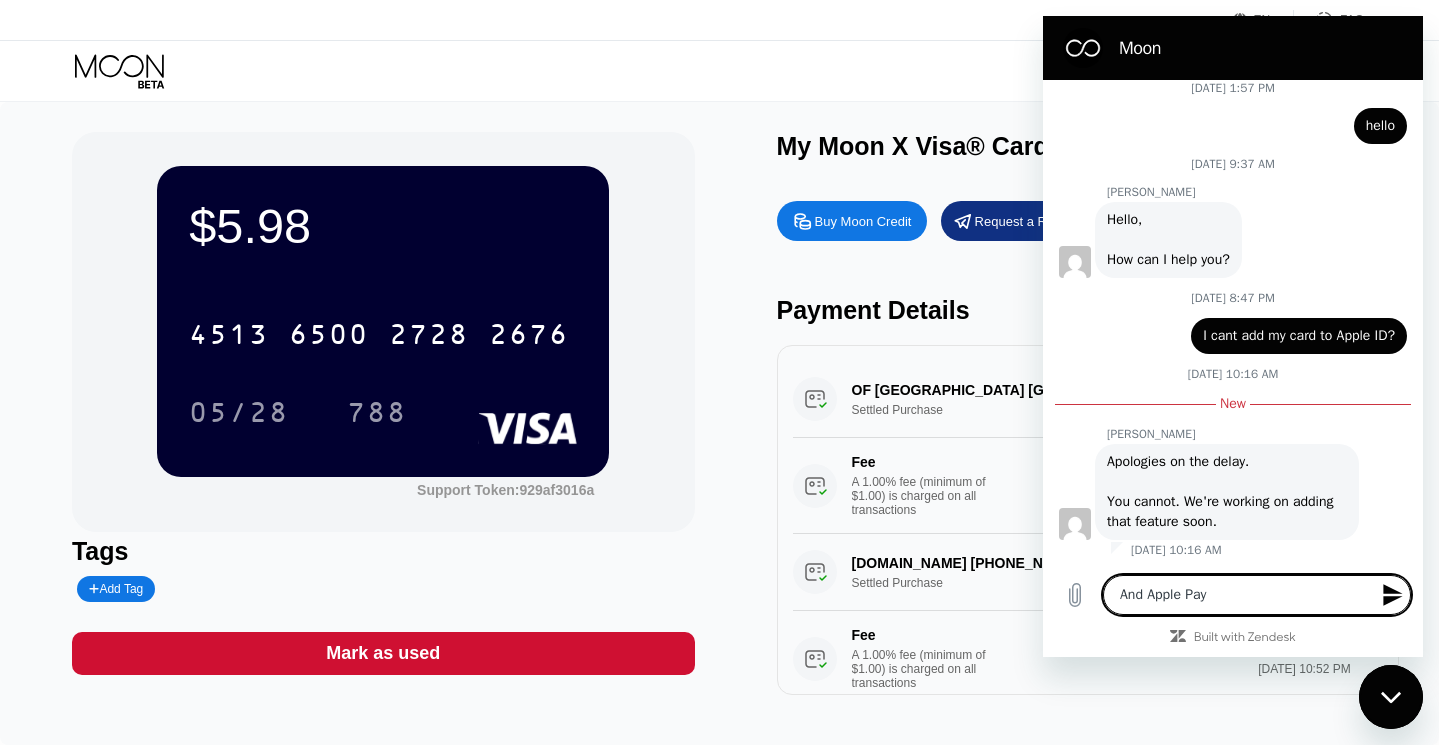 type on "And Apple Pay" 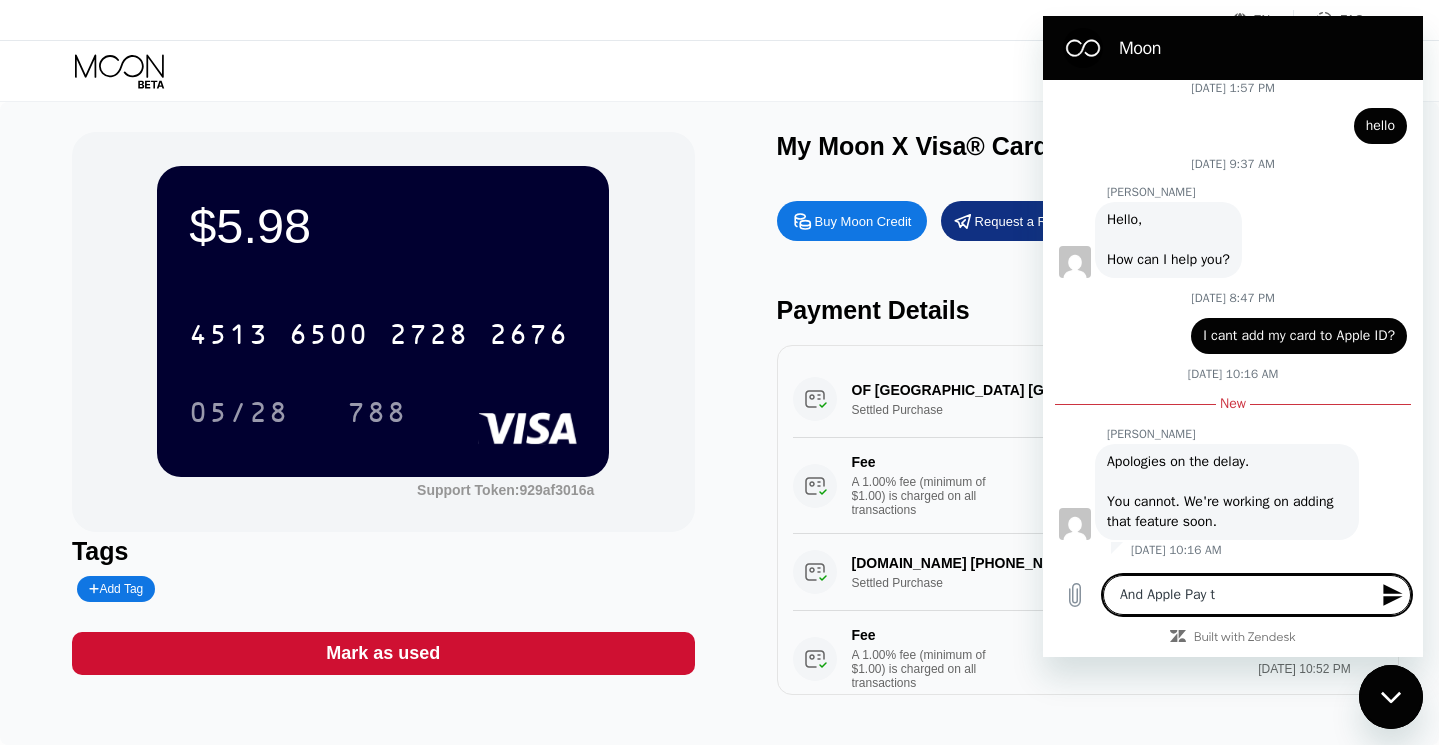 type on "And Apple Pay to" 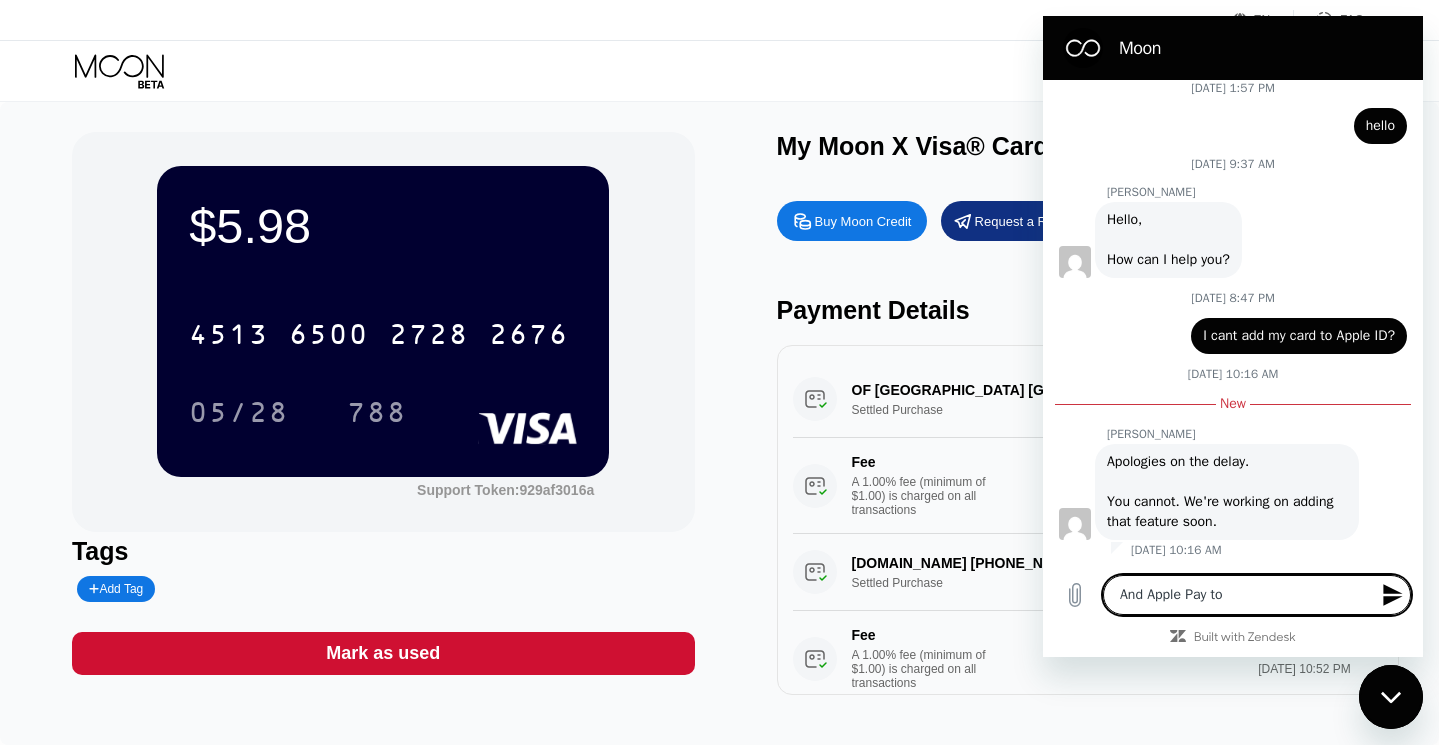 type on "x" 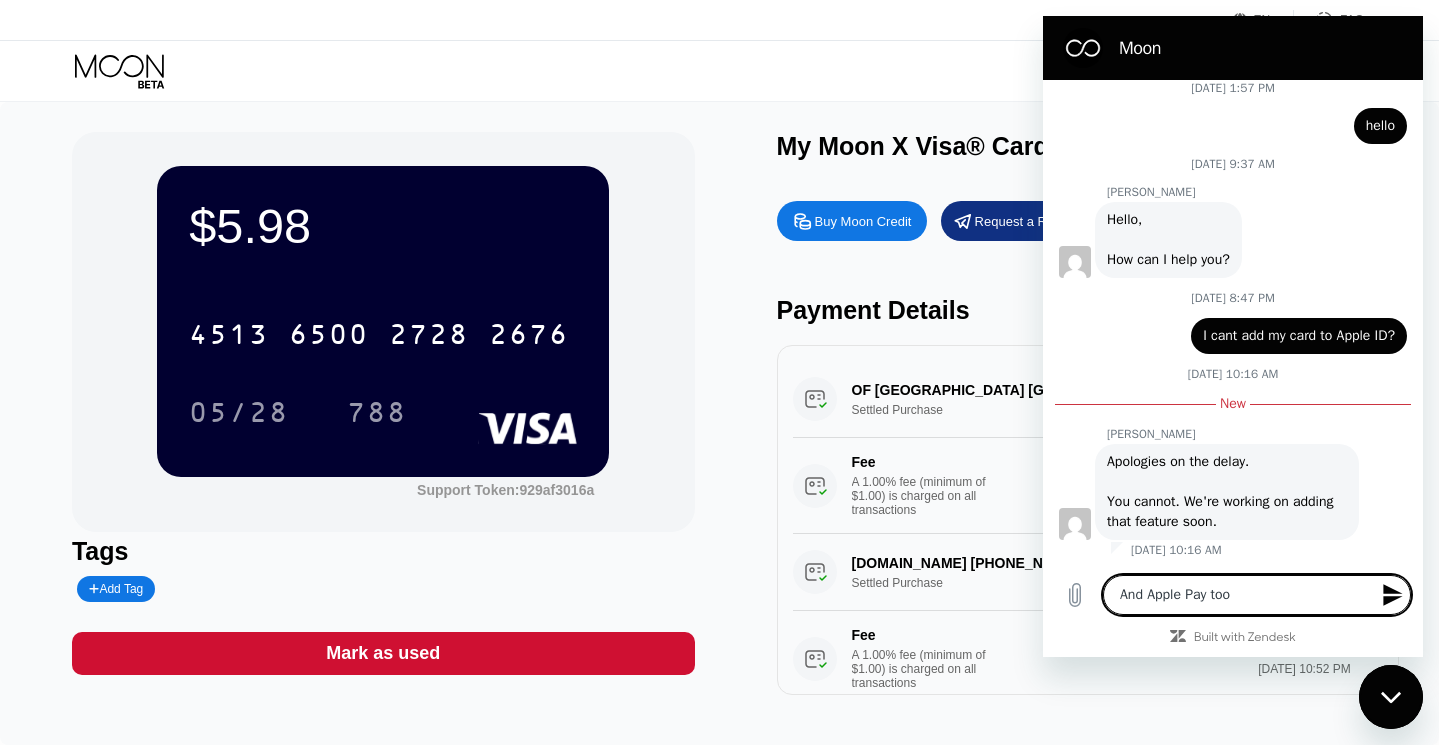 type on "And Apple Pay too?" 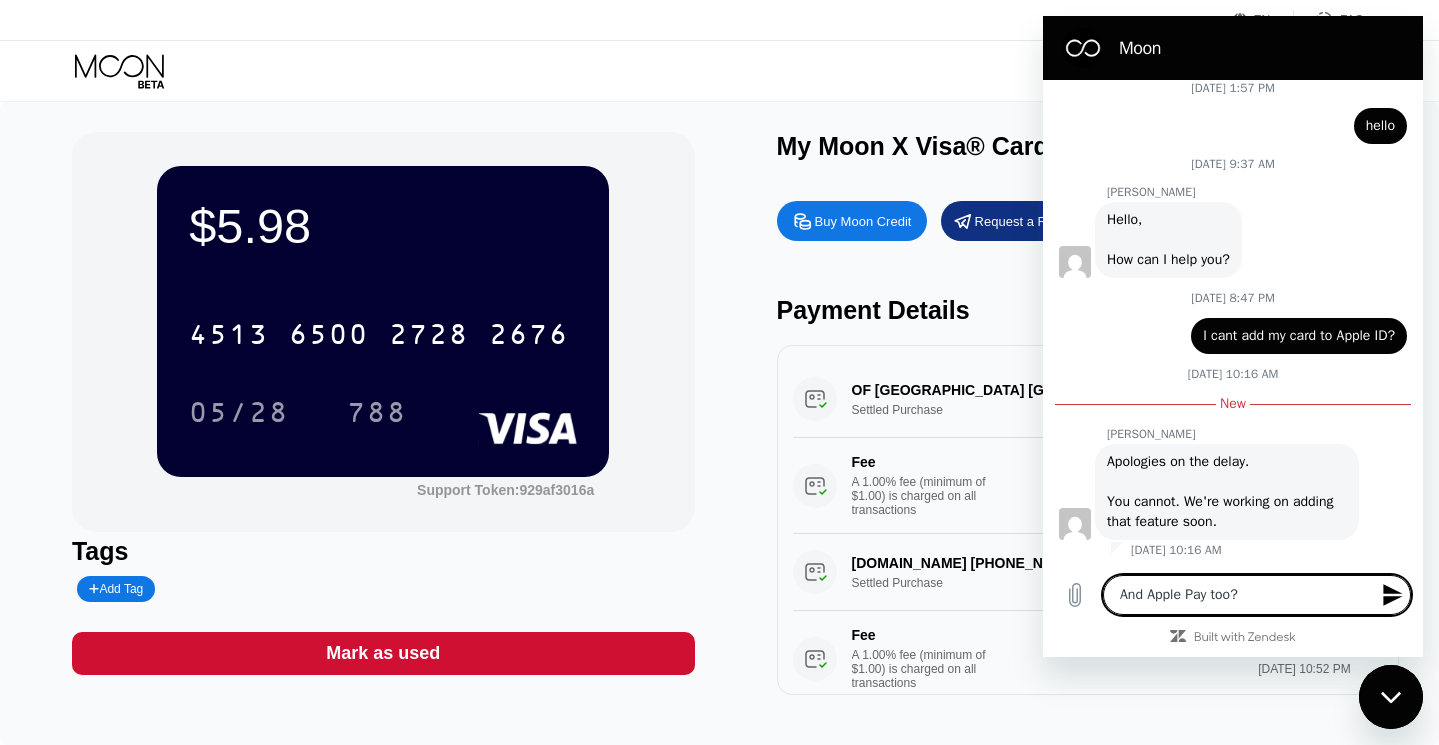type on "And Apple Pay too?" 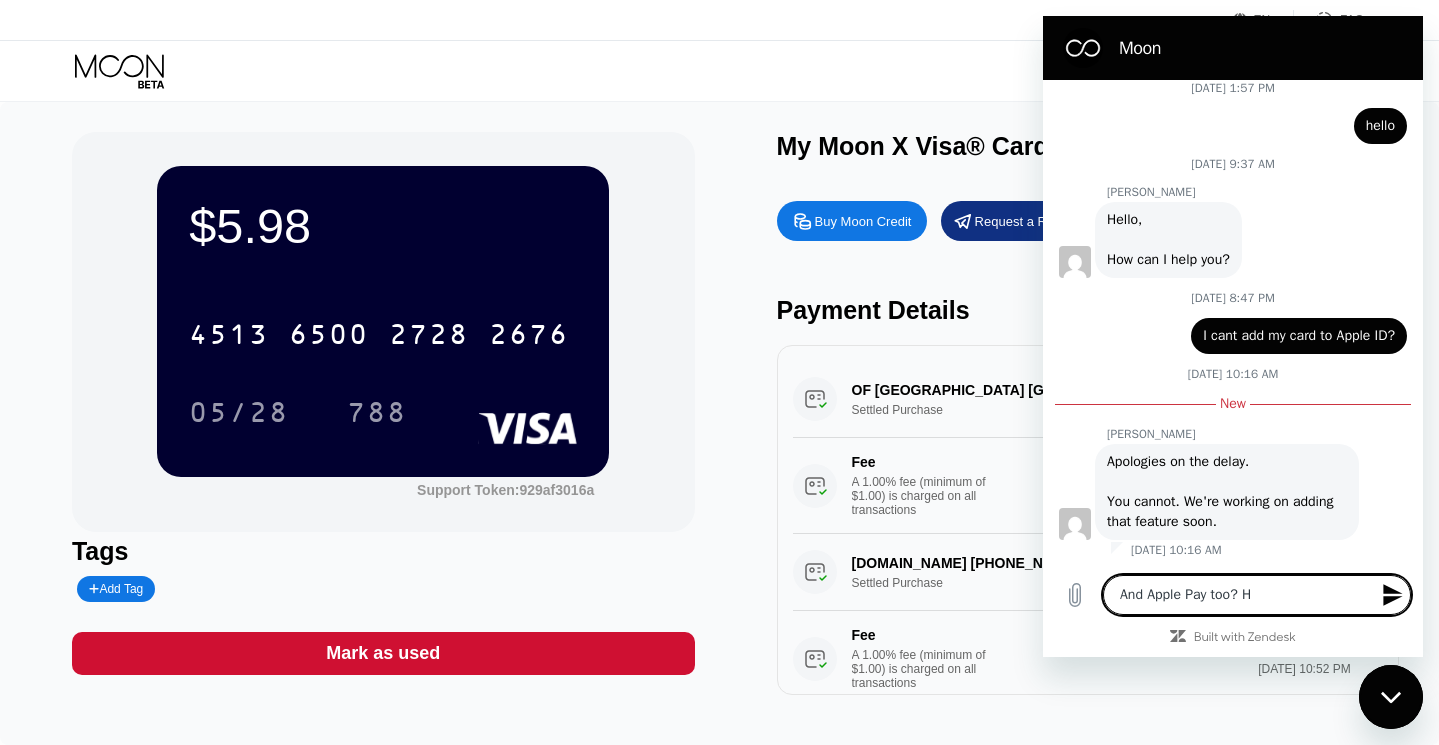 type on "And Apple Pay too? Ho" 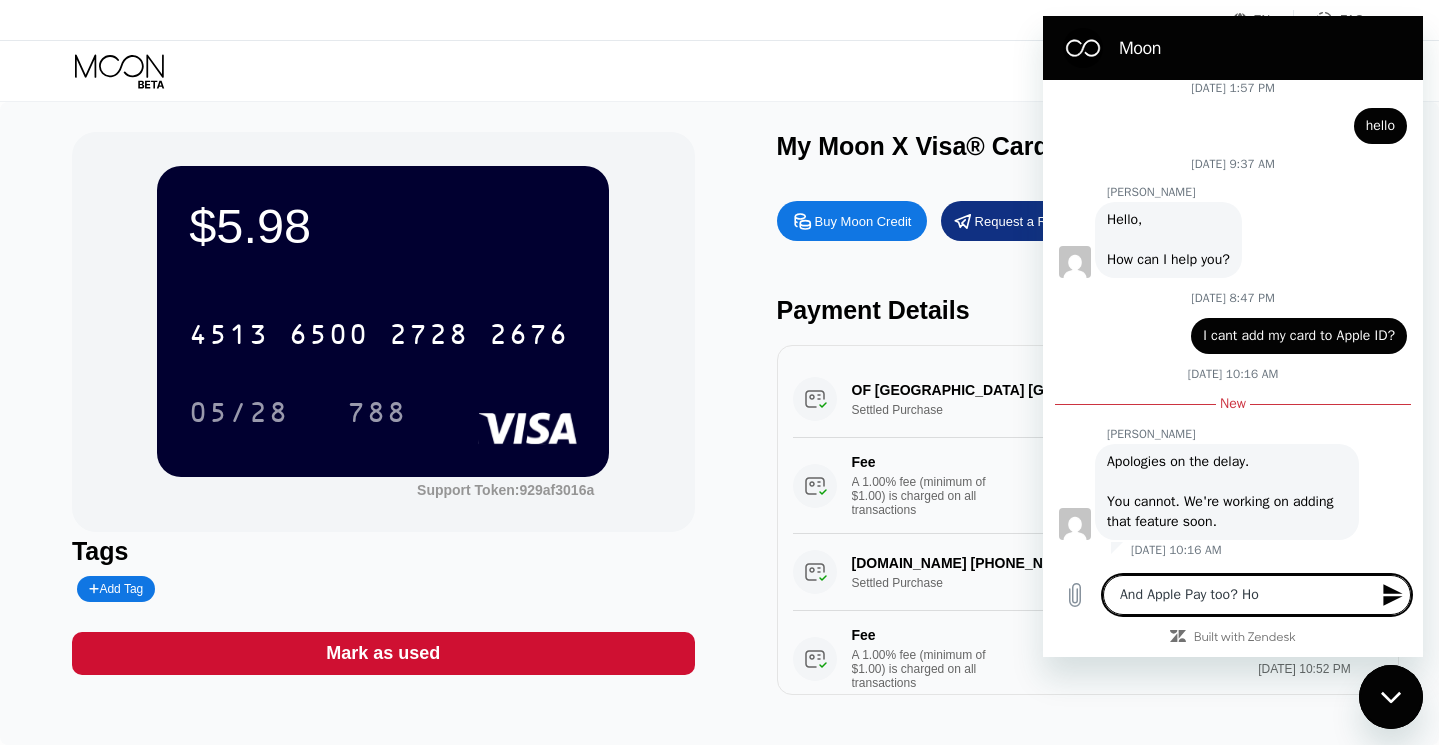 type on "And Apple Pay too? How" 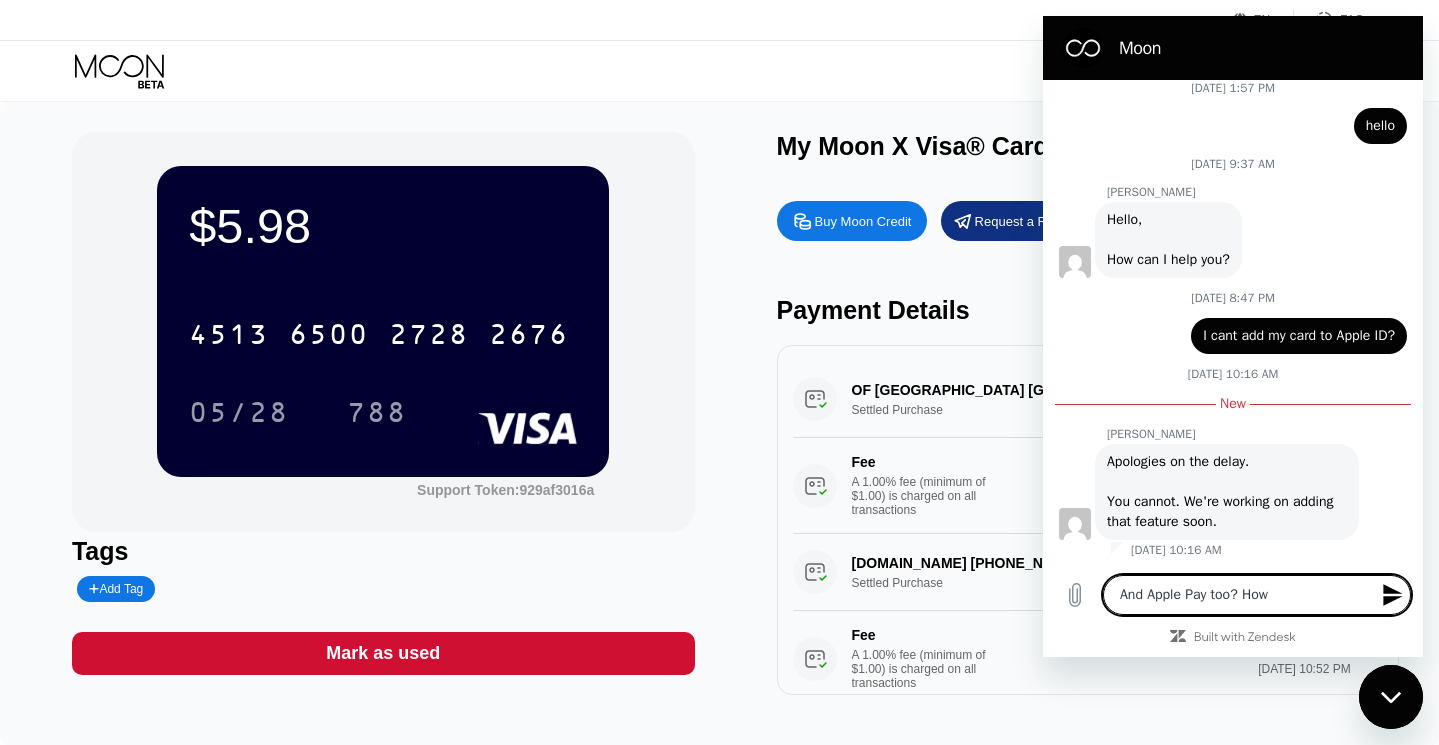 type on "And Apple Pay too? How" 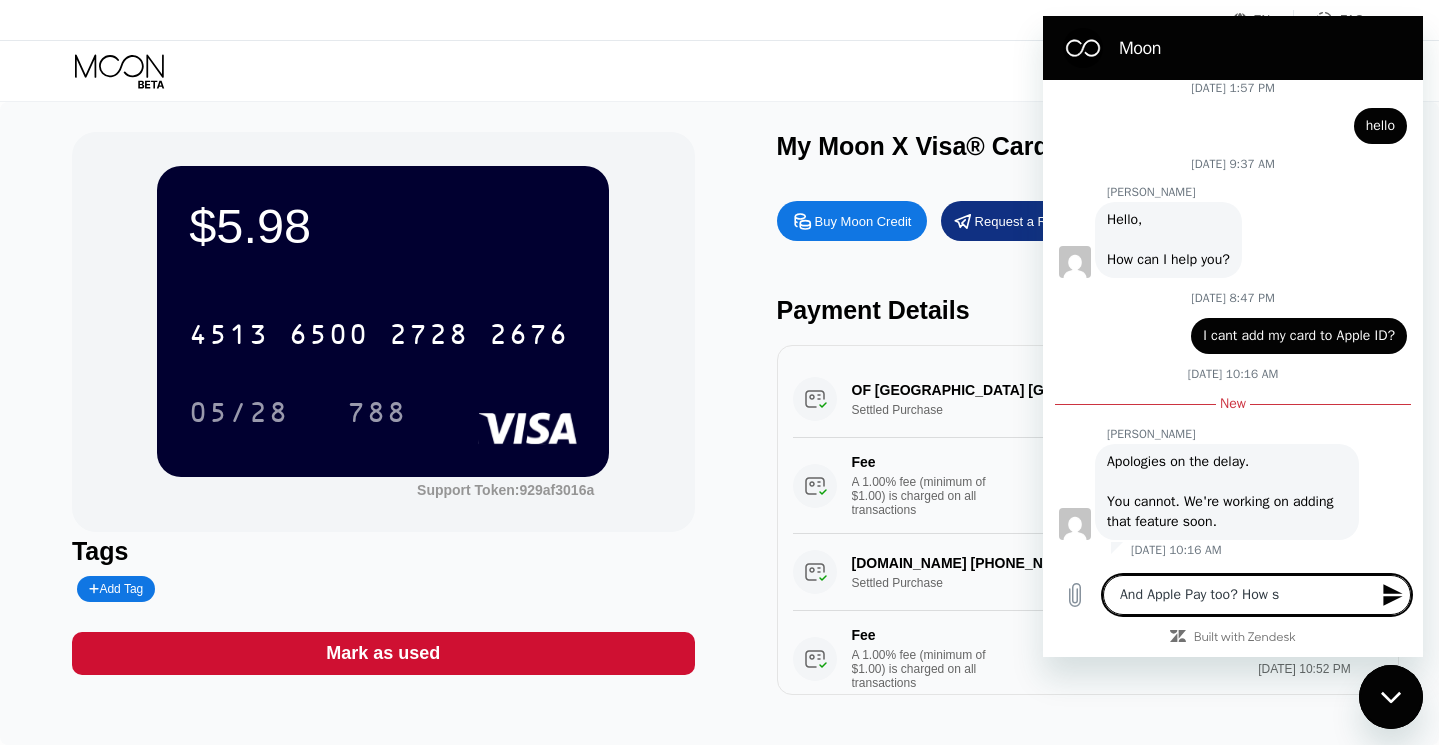 type on "And Apple Pay too? How so" 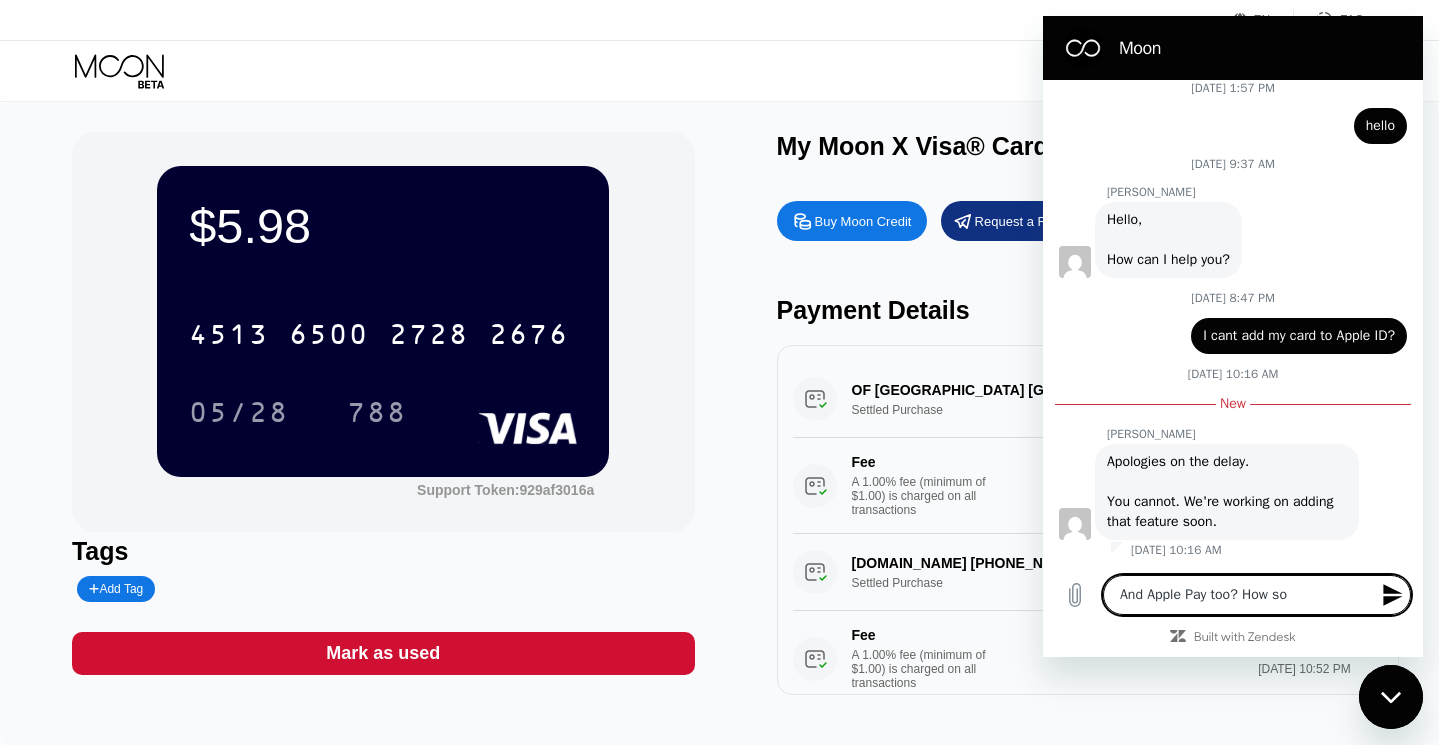 type on "And Apple Pay too? How soo" 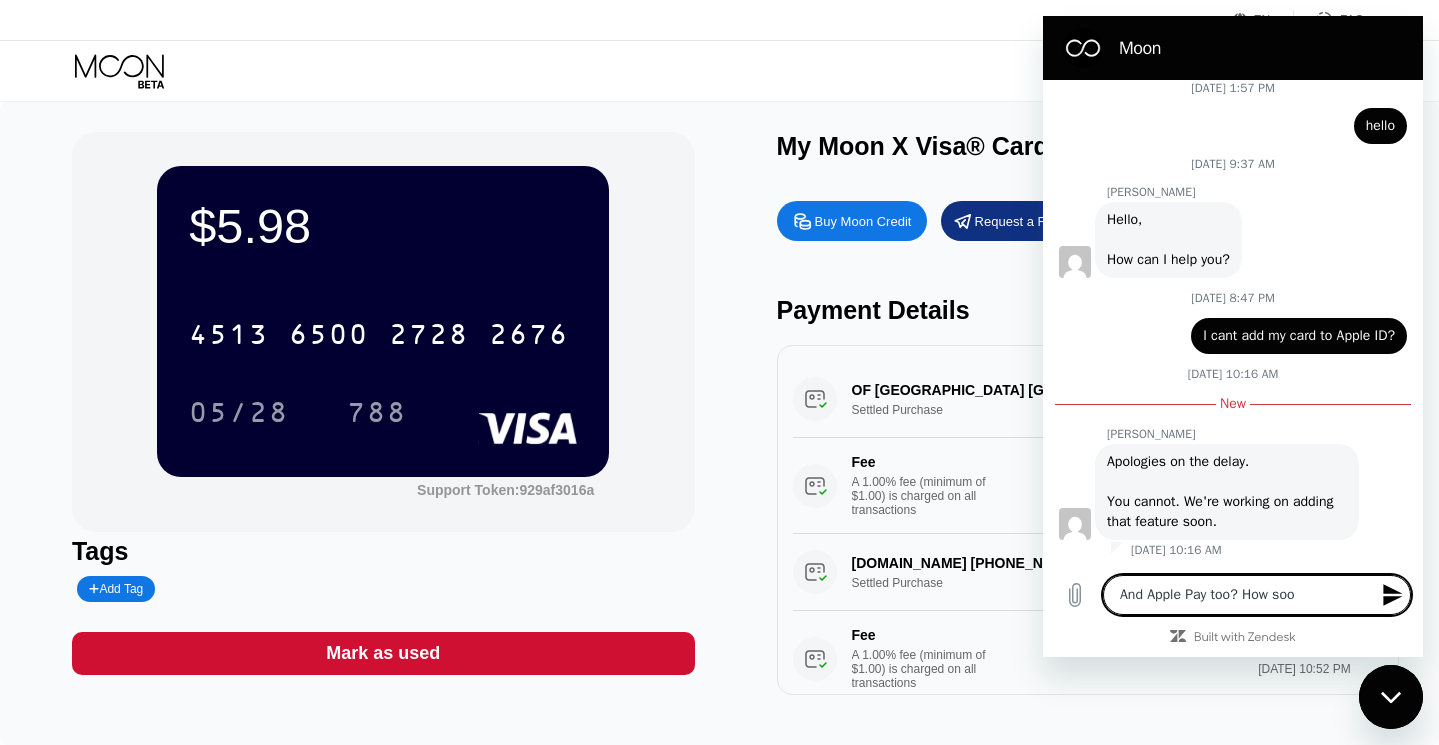 type on "And Apple Pay too? How soon" 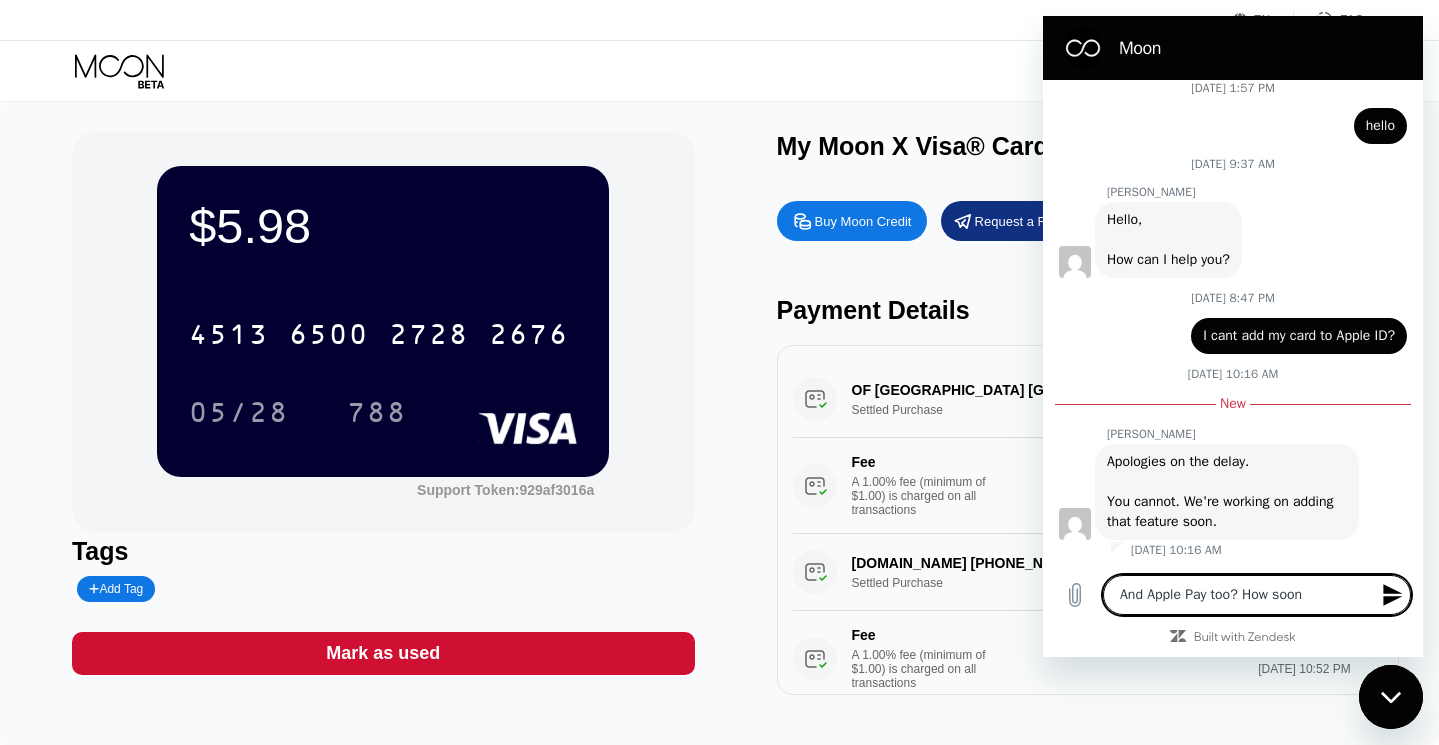 type on "And Apple Pay too? How soon" 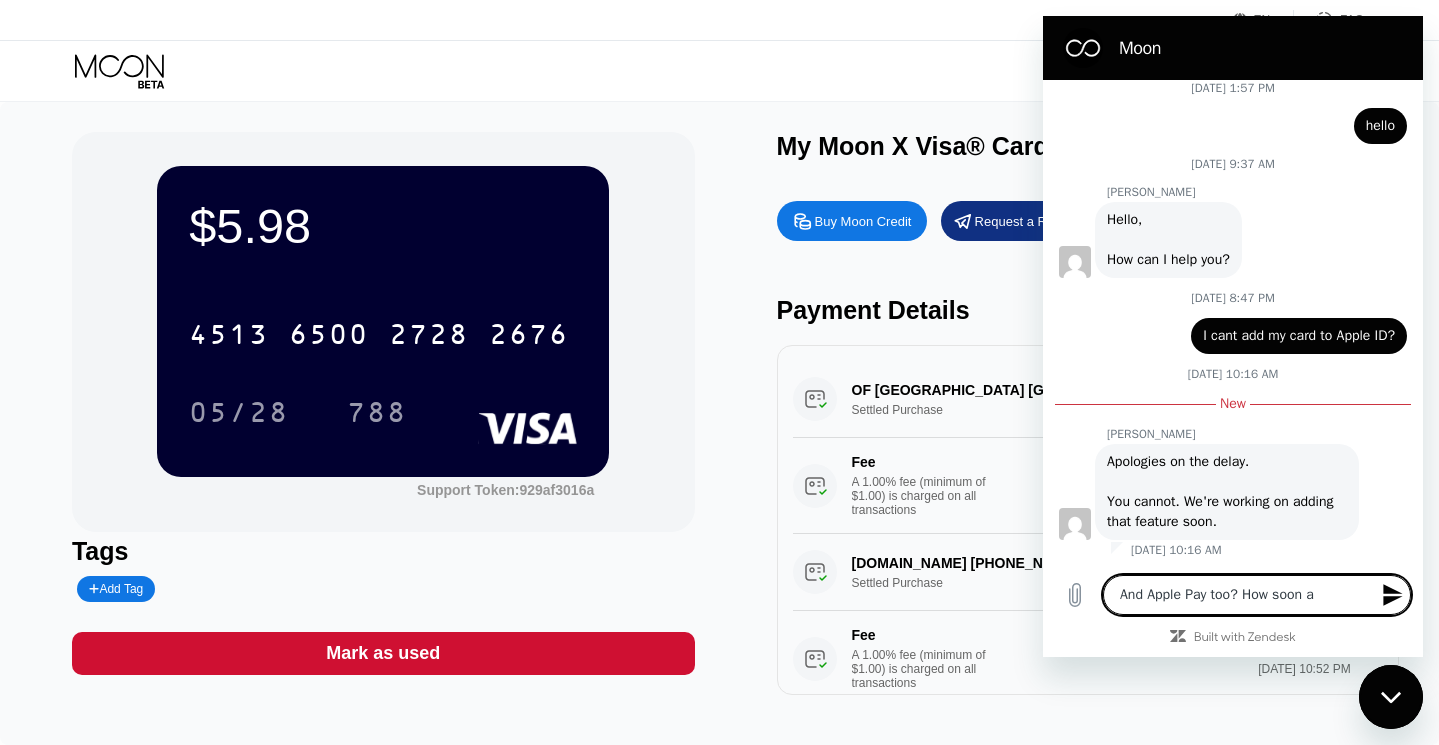 type on "And Apple Pay too? How soon ar" 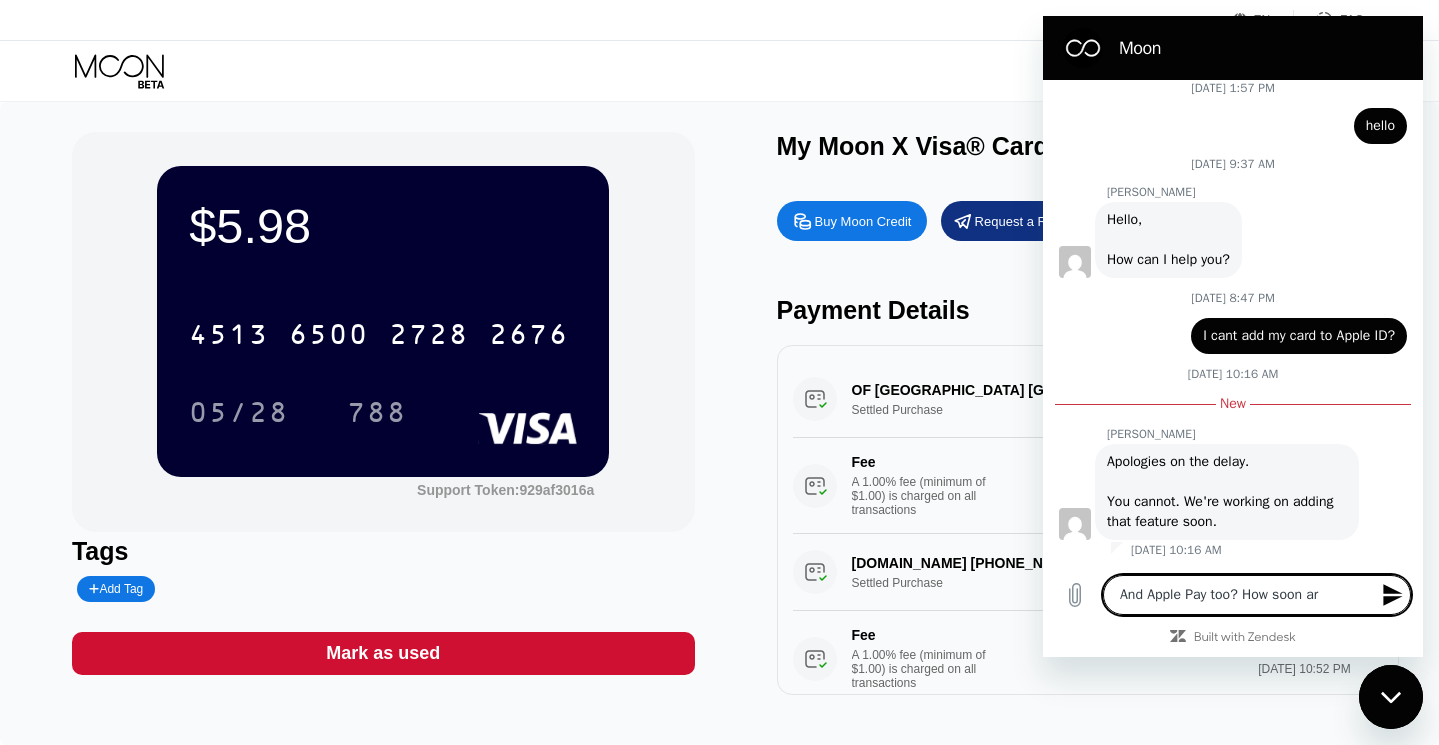type on "And Apple Pay too? How soon are" 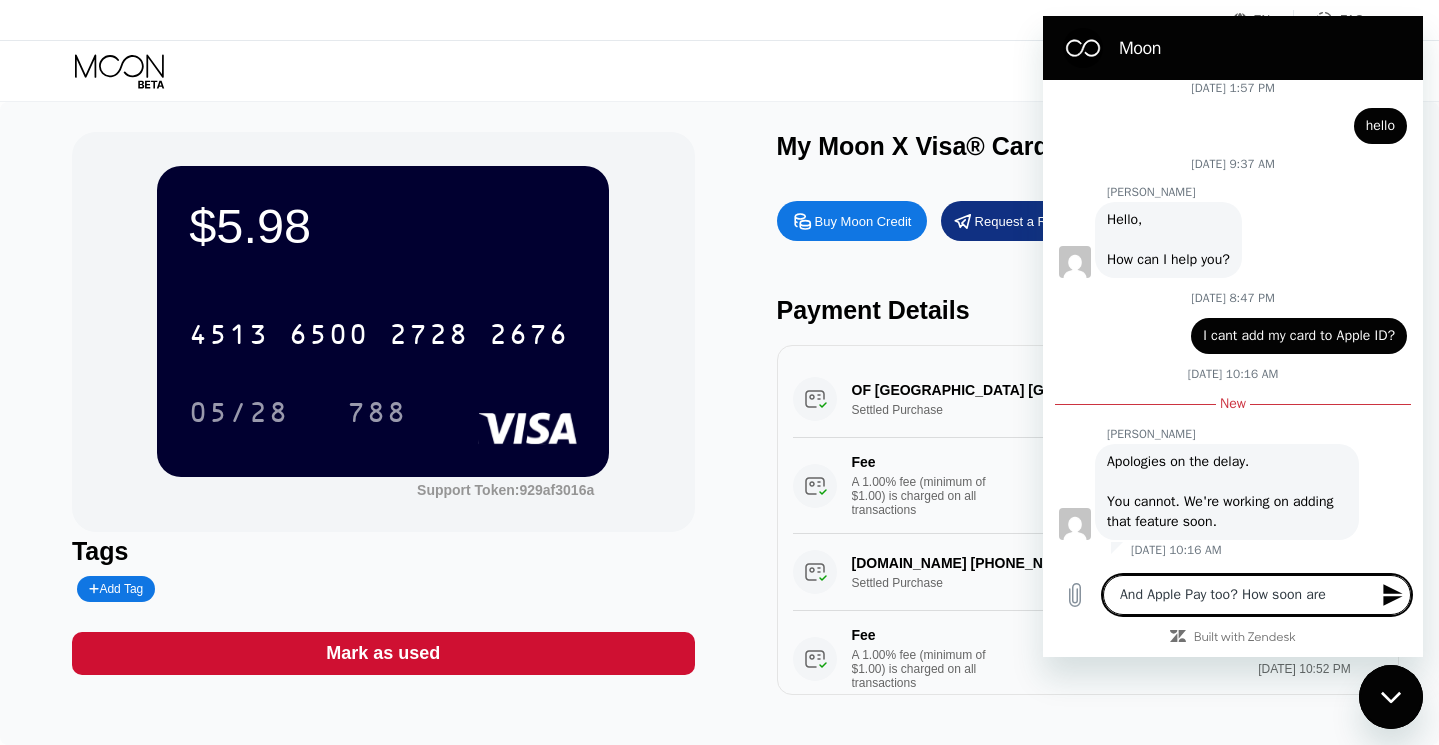 type on "And Apple Pay too? How soon are" 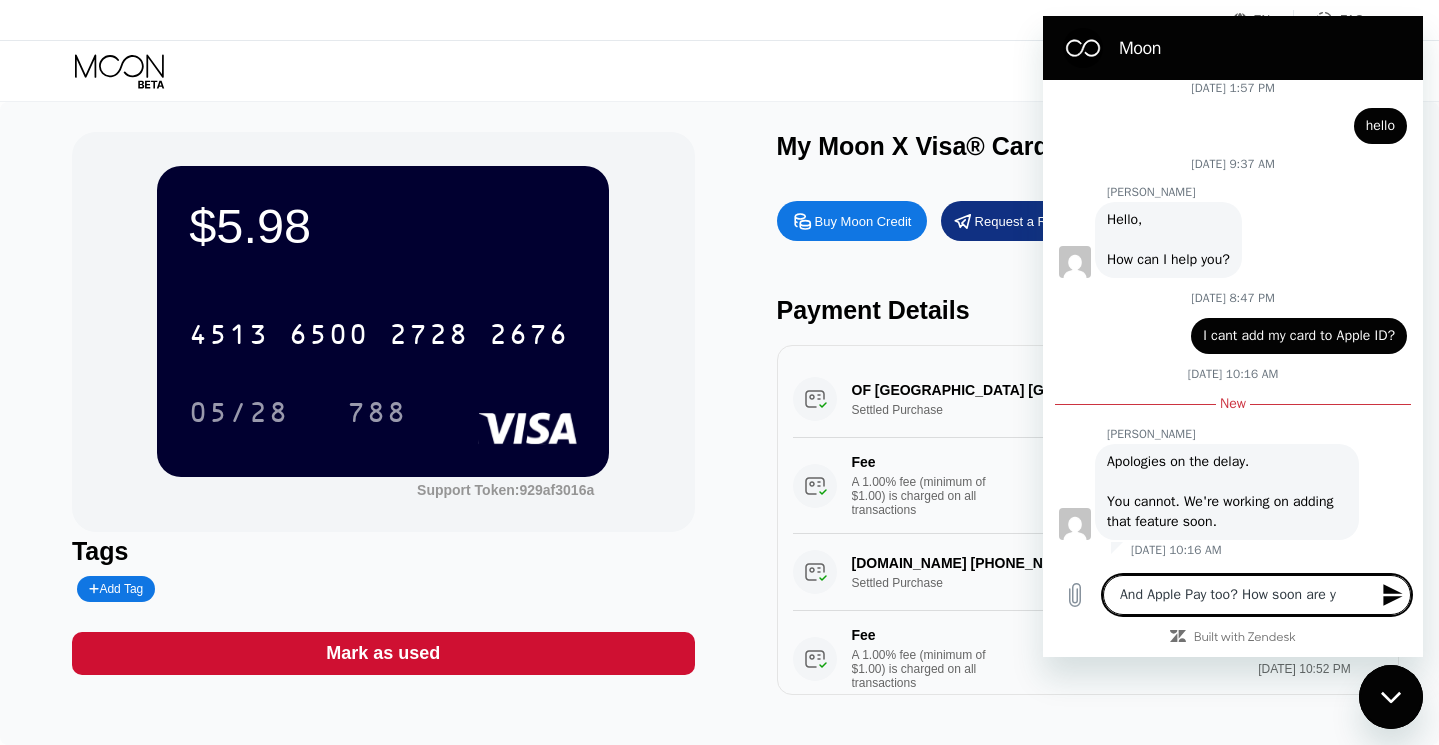 type on "And Apple Pay too? How soon are yu" 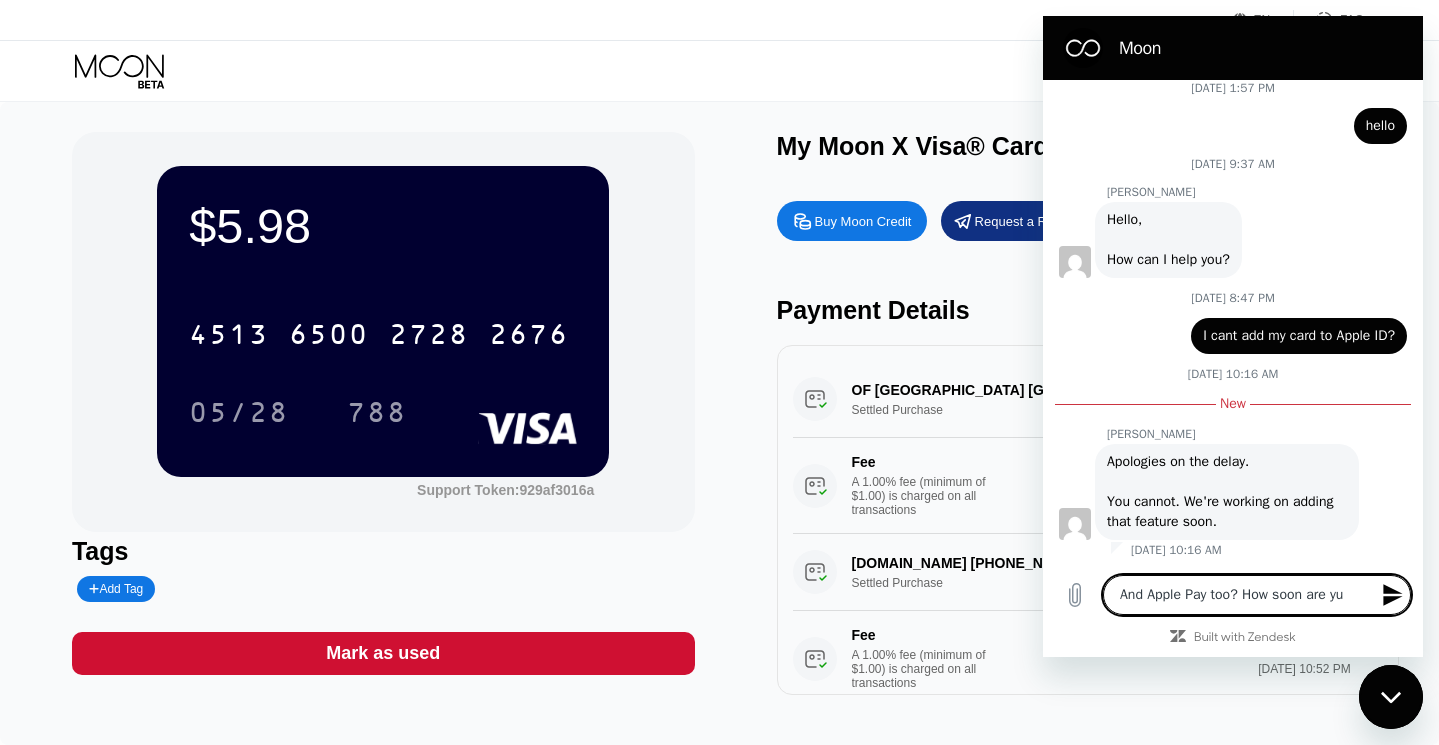 type on "And Apple Pay too? How soon are you" 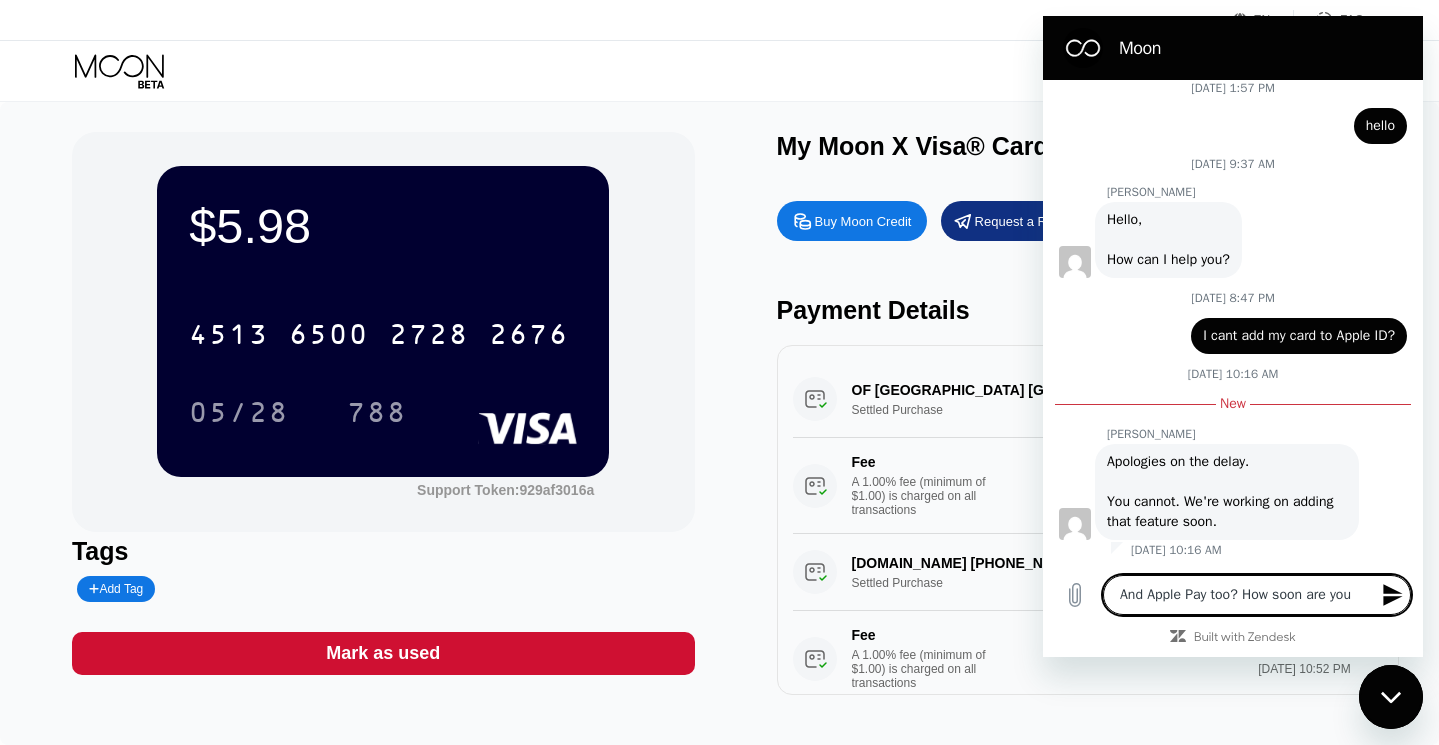 type on "And Apple Pay too? How soon are you a" 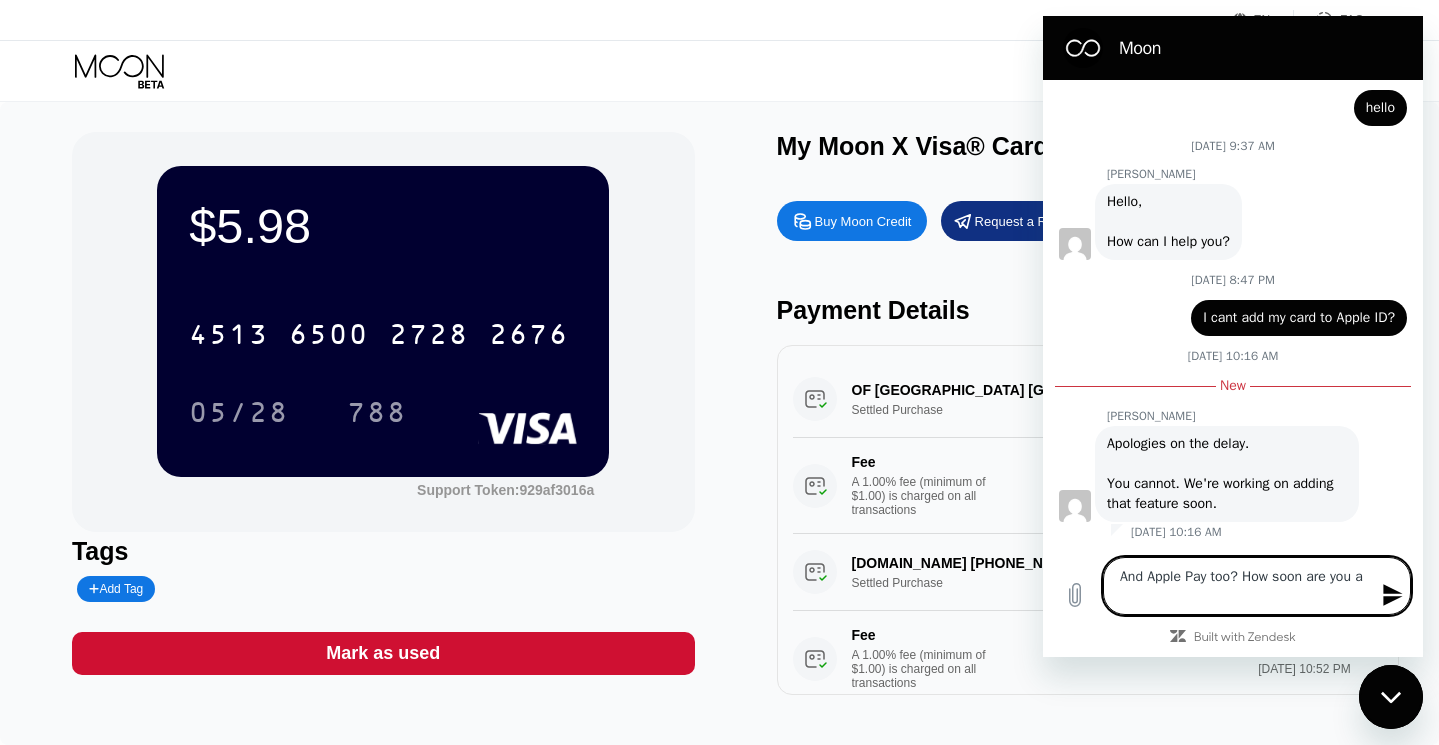 type on "And Apple Pay too? How soon are you" 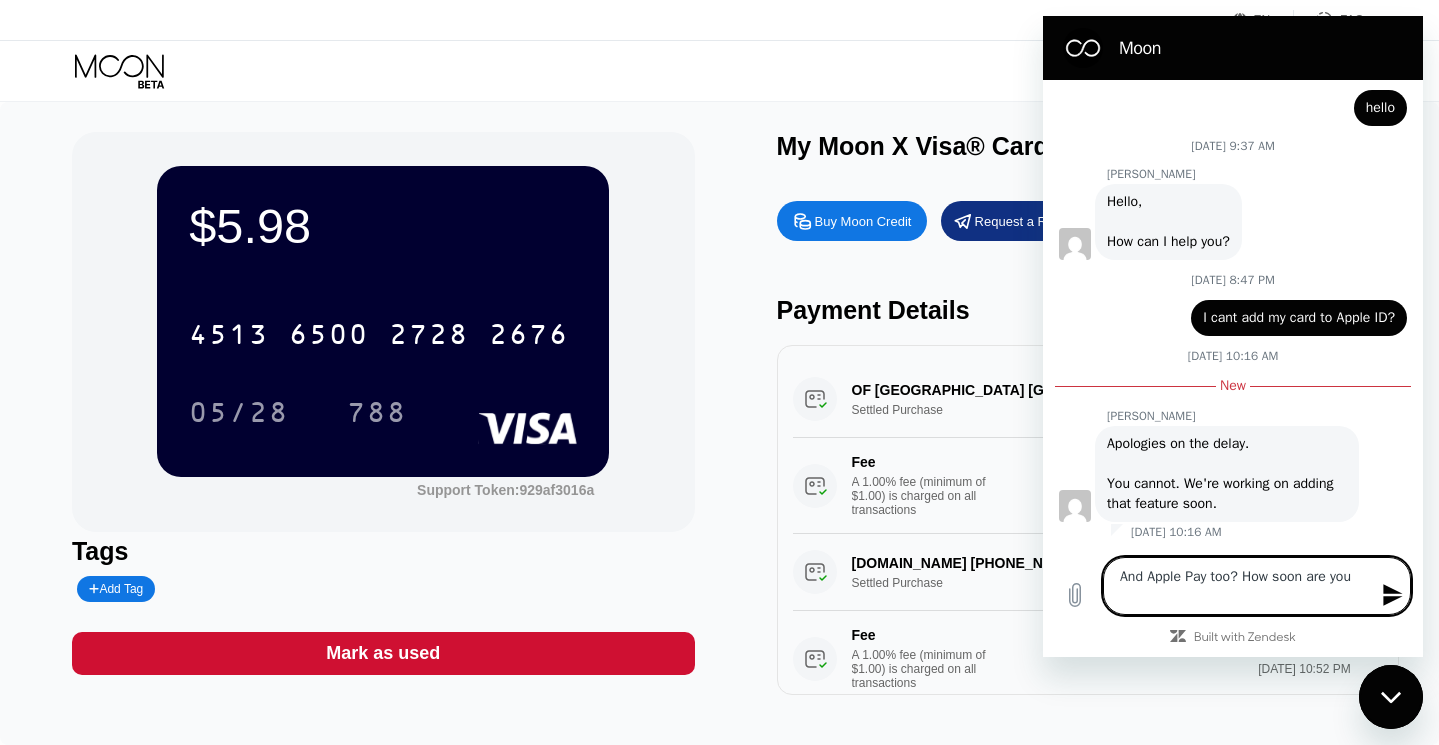 type on "And Apple Pay too? How soon are you" 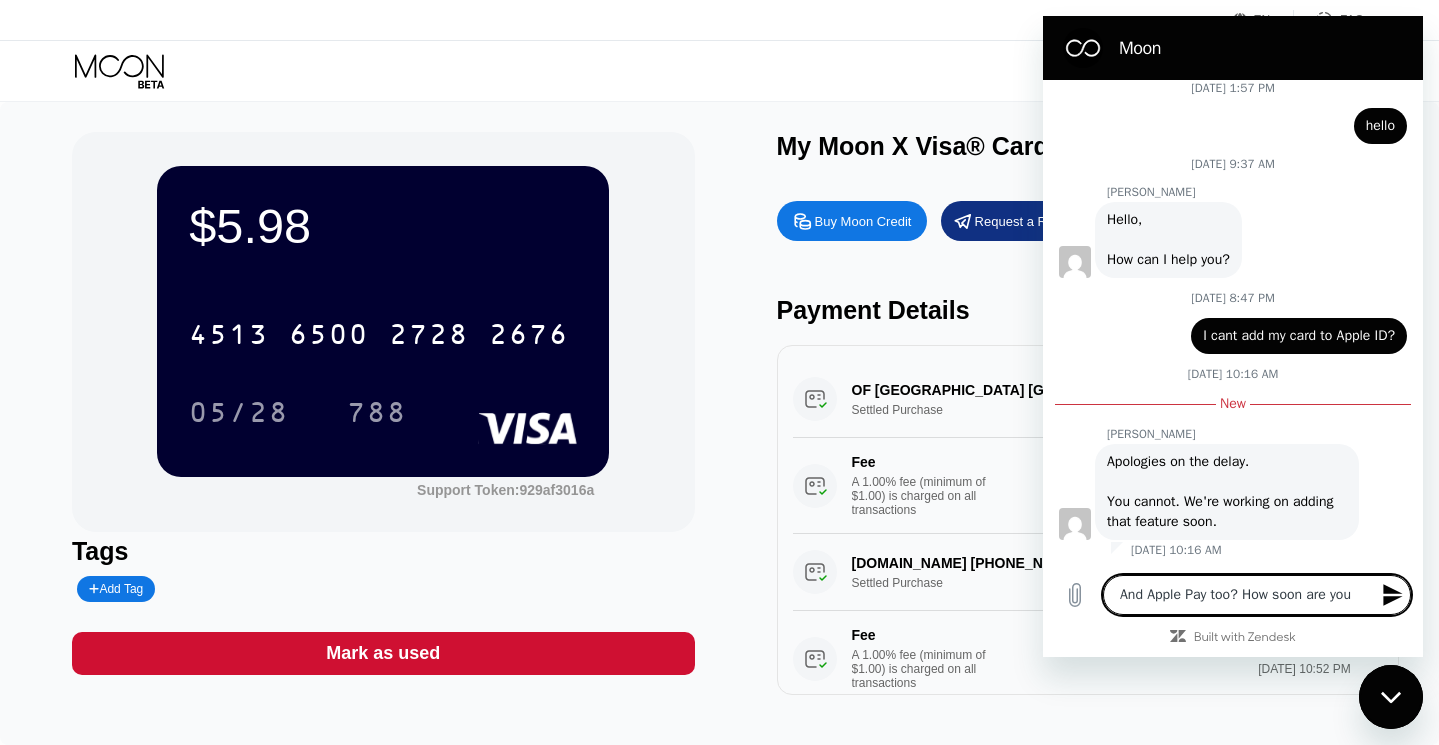 type on "And Apple Pay too? How soon are you" 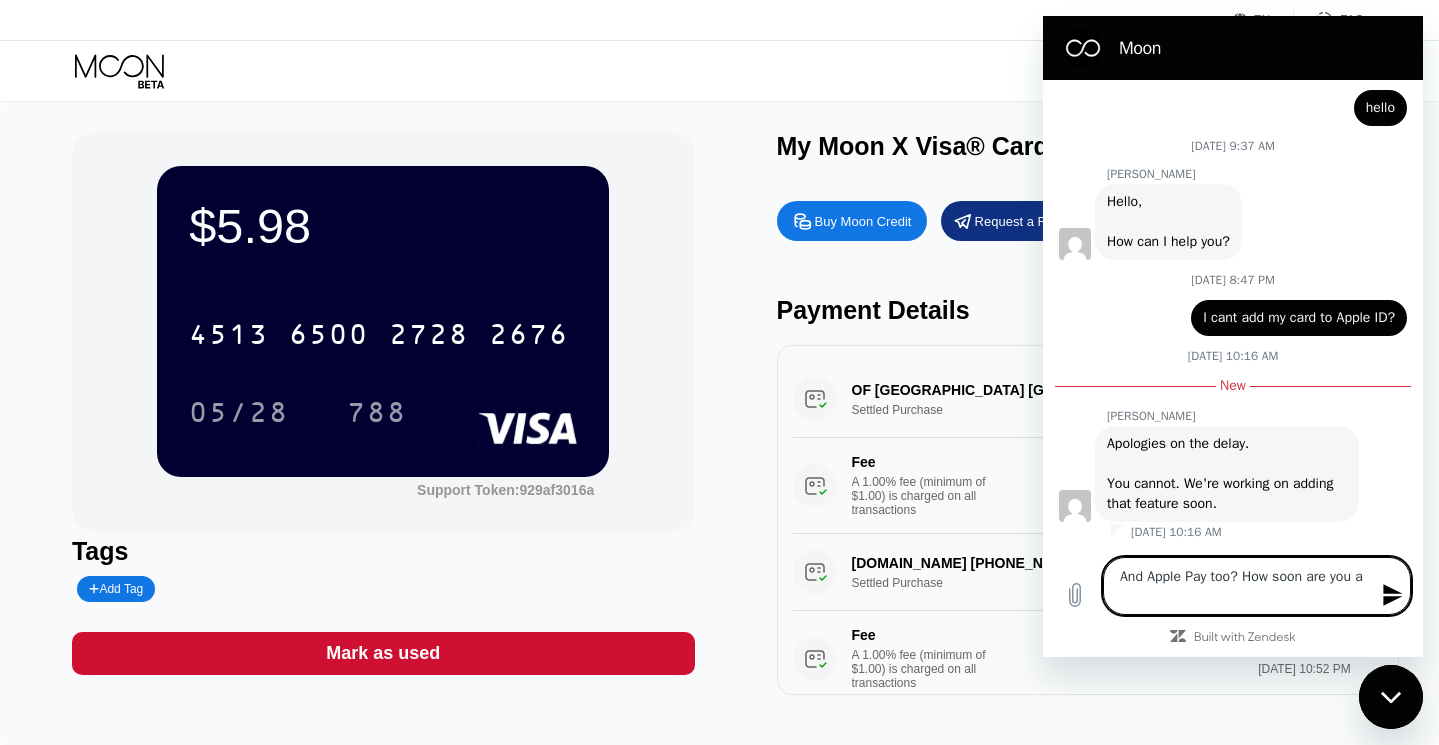 type on "And Apple Pay too? How soon are you ad" 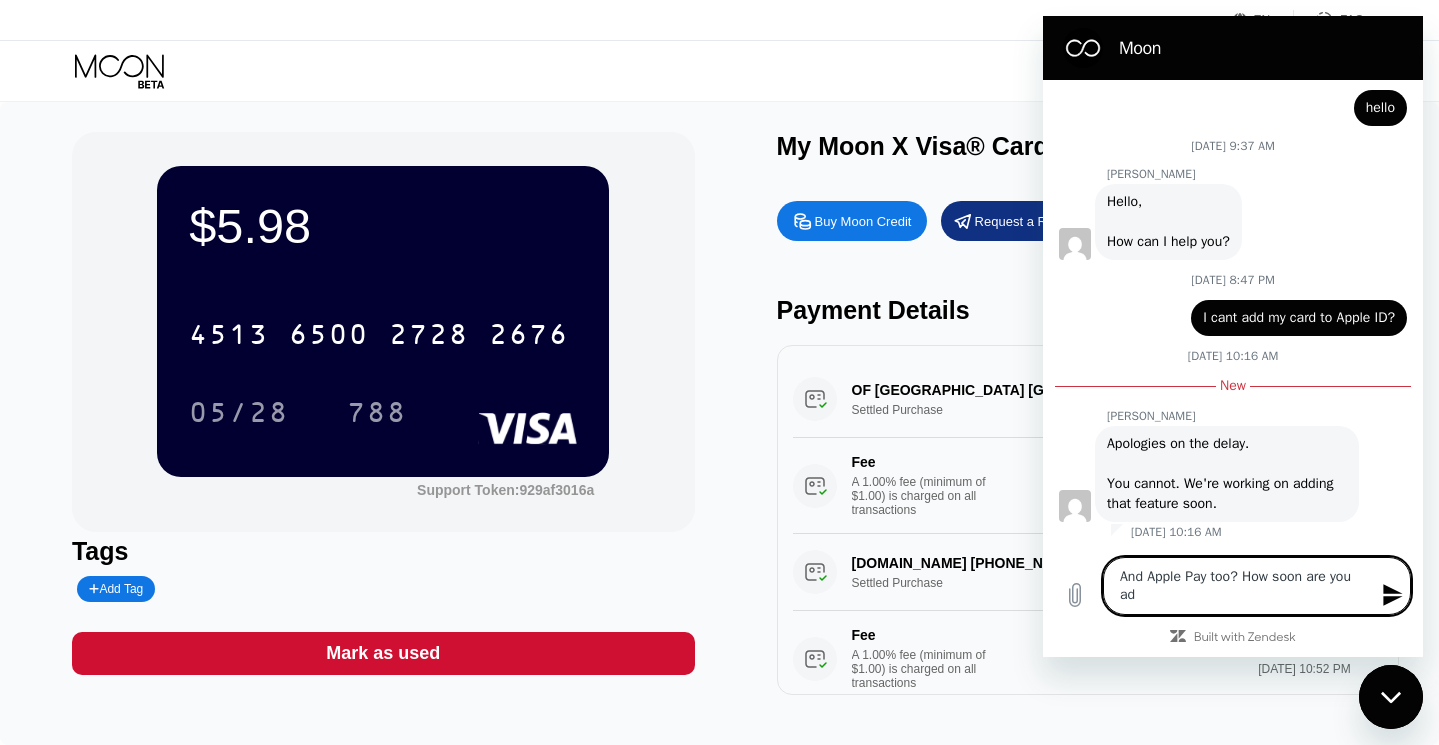 type on "And Apple Pay too? How soon are you add" 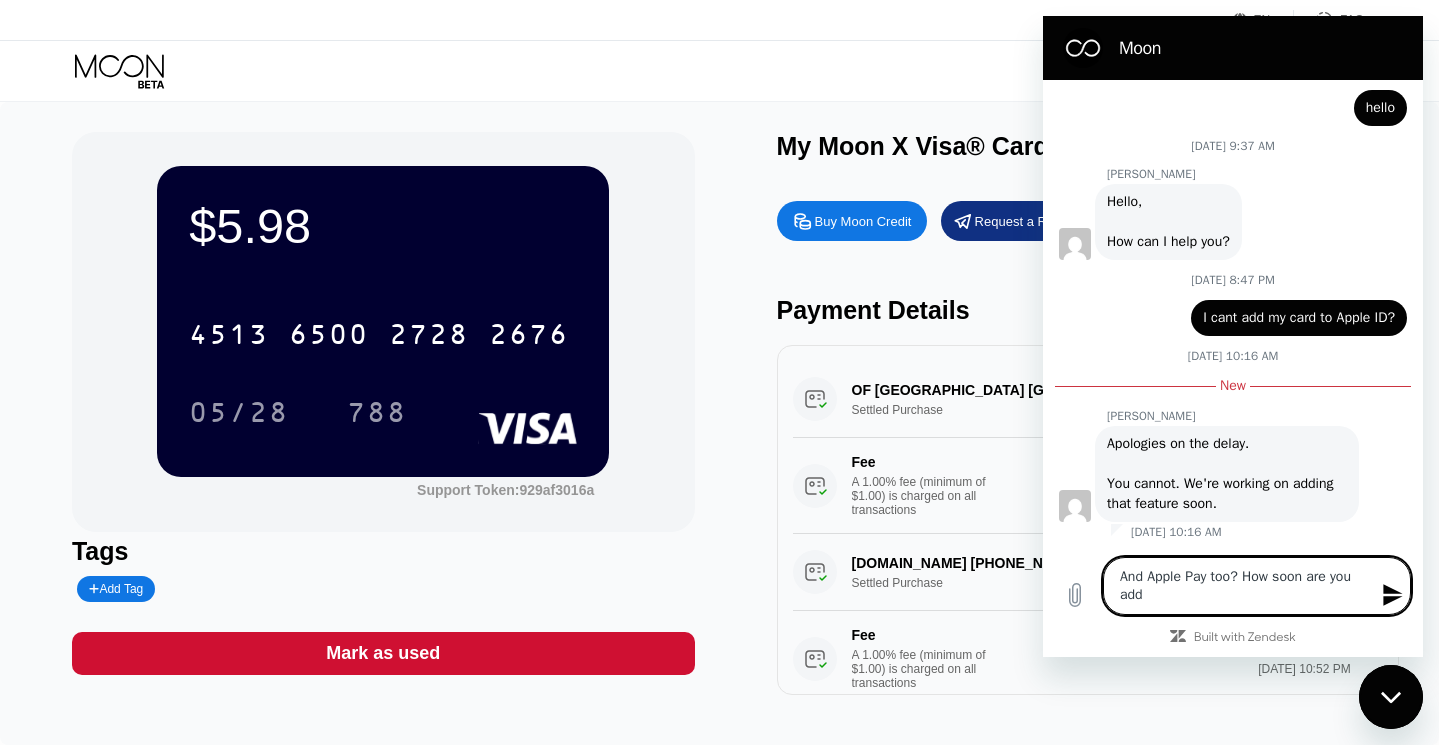 type on "And Apple Pay too? How soon are you addi" 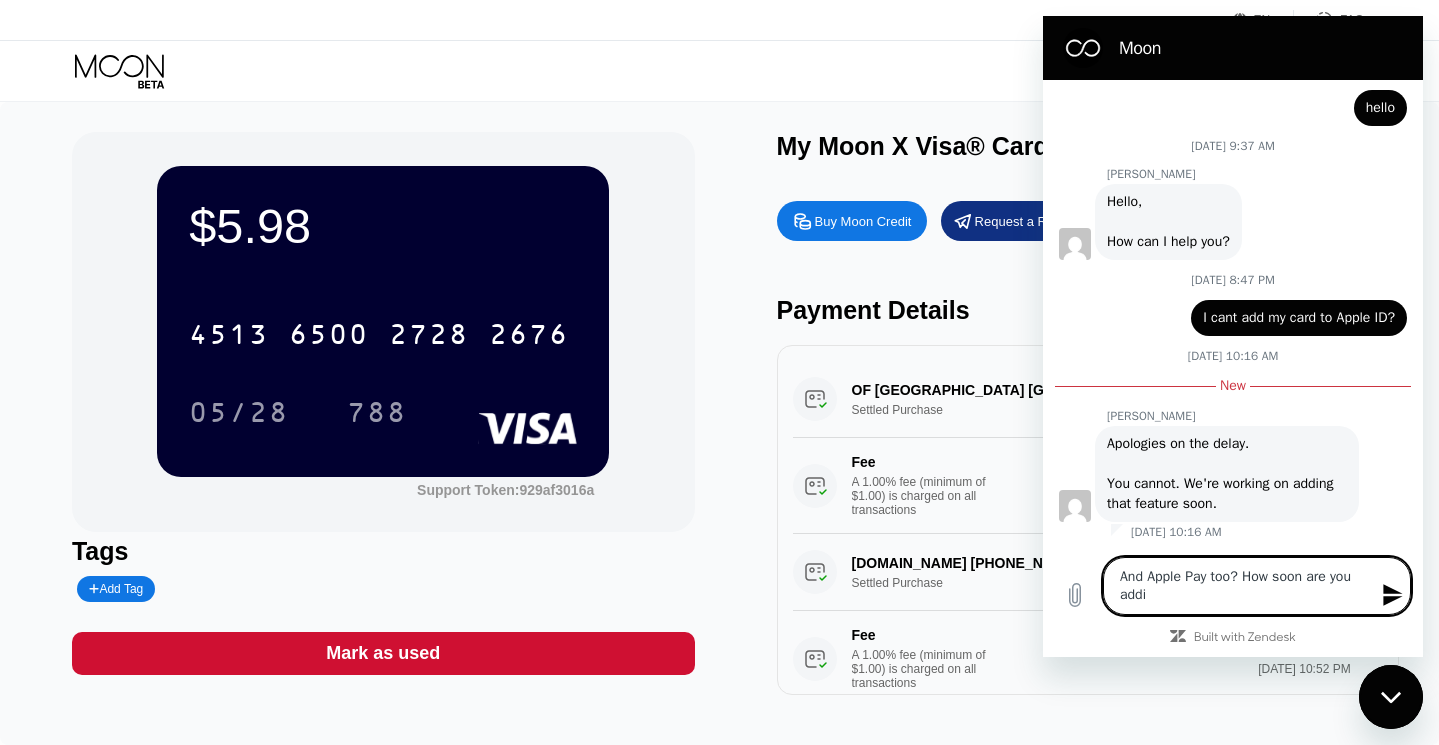 type on "And Apple Pay too? How soon are you addin" 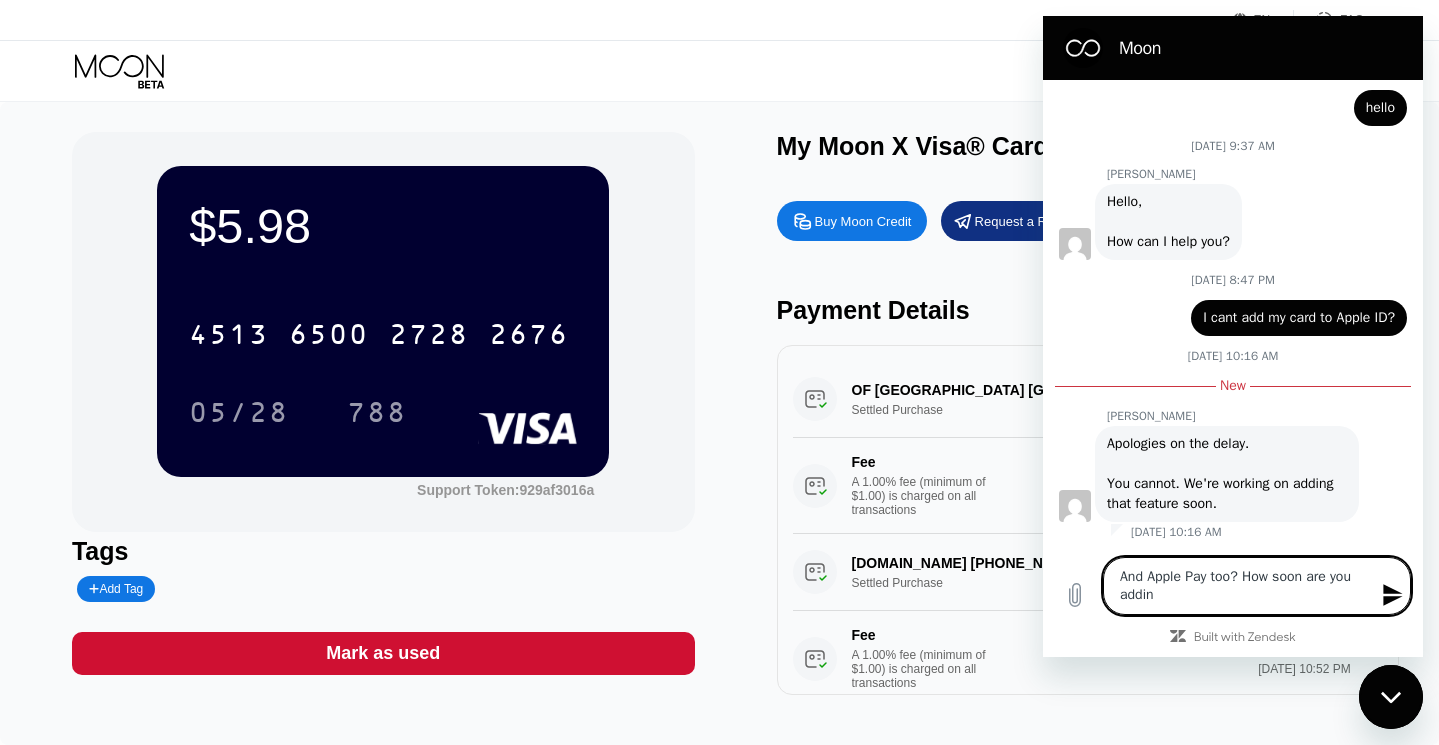 type on "And Apple Pay too? How soon are you adding" 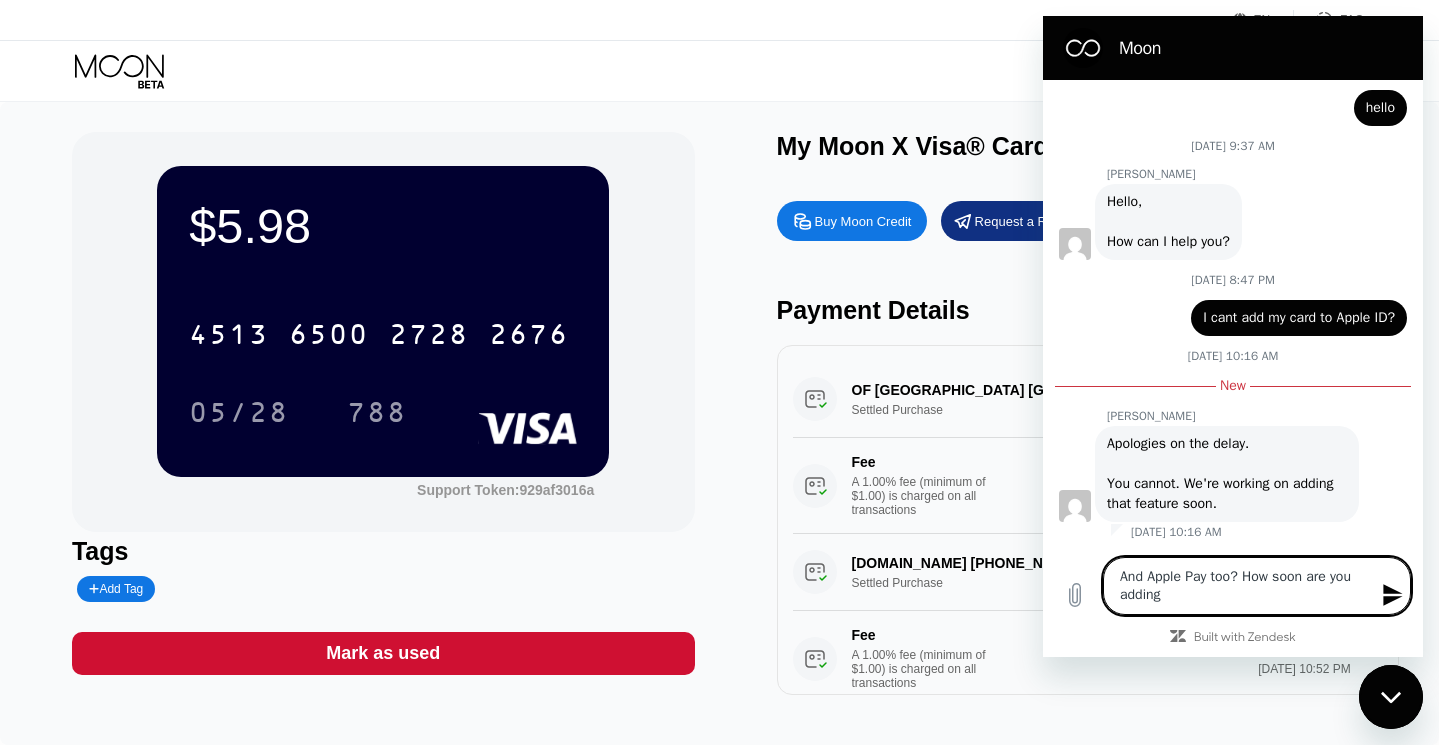 type on "And Apple Pay too? How soon are you adding" 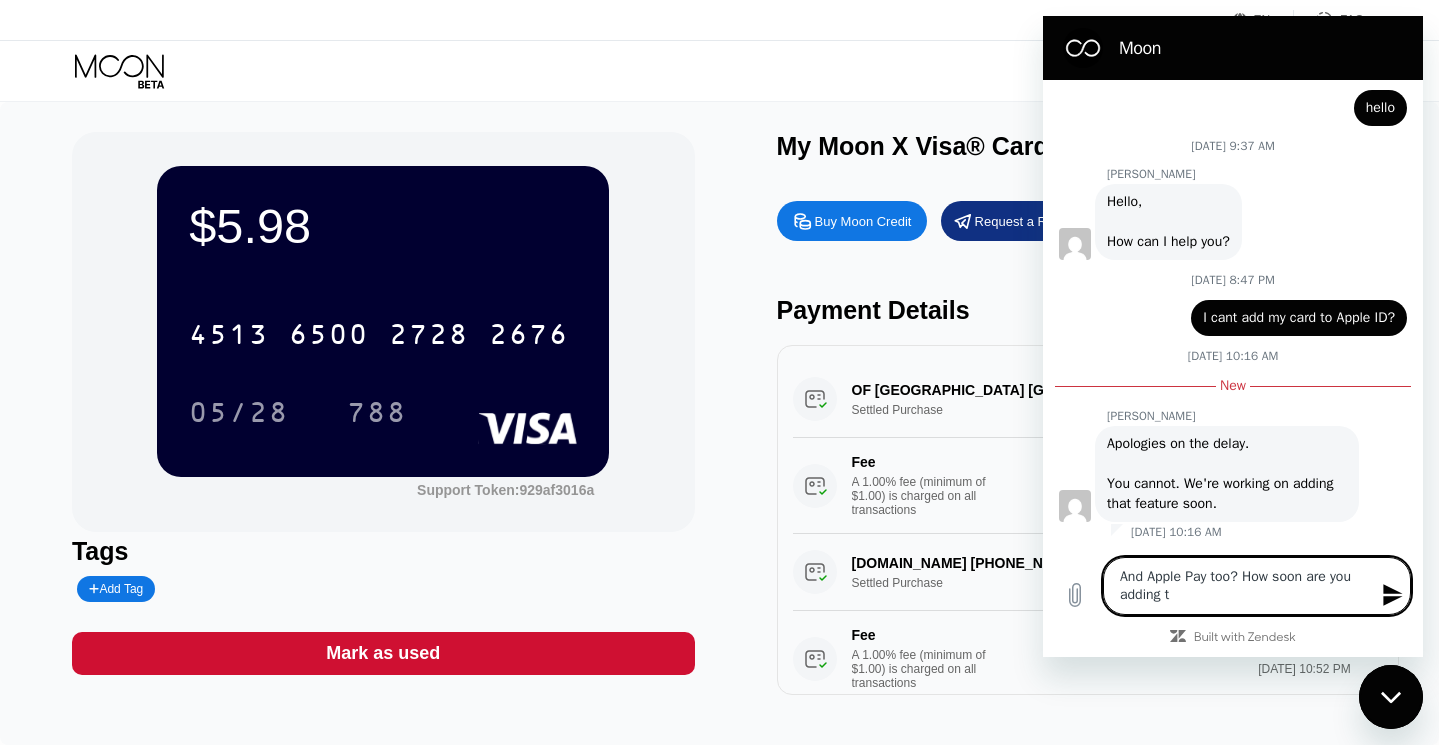 type on "And Apple Pay too? How soon are you adding th" 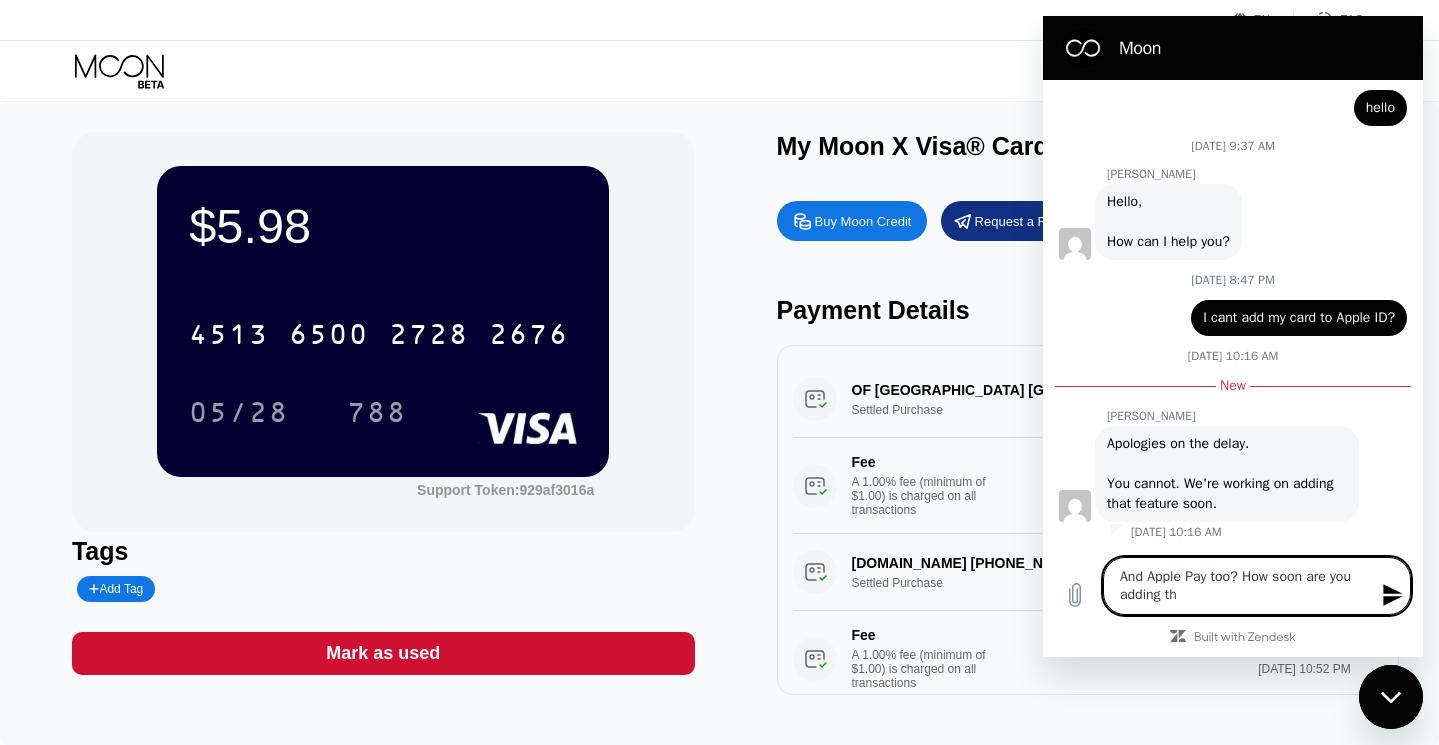 type on "And Apple Pay too? How soon are you adding the" 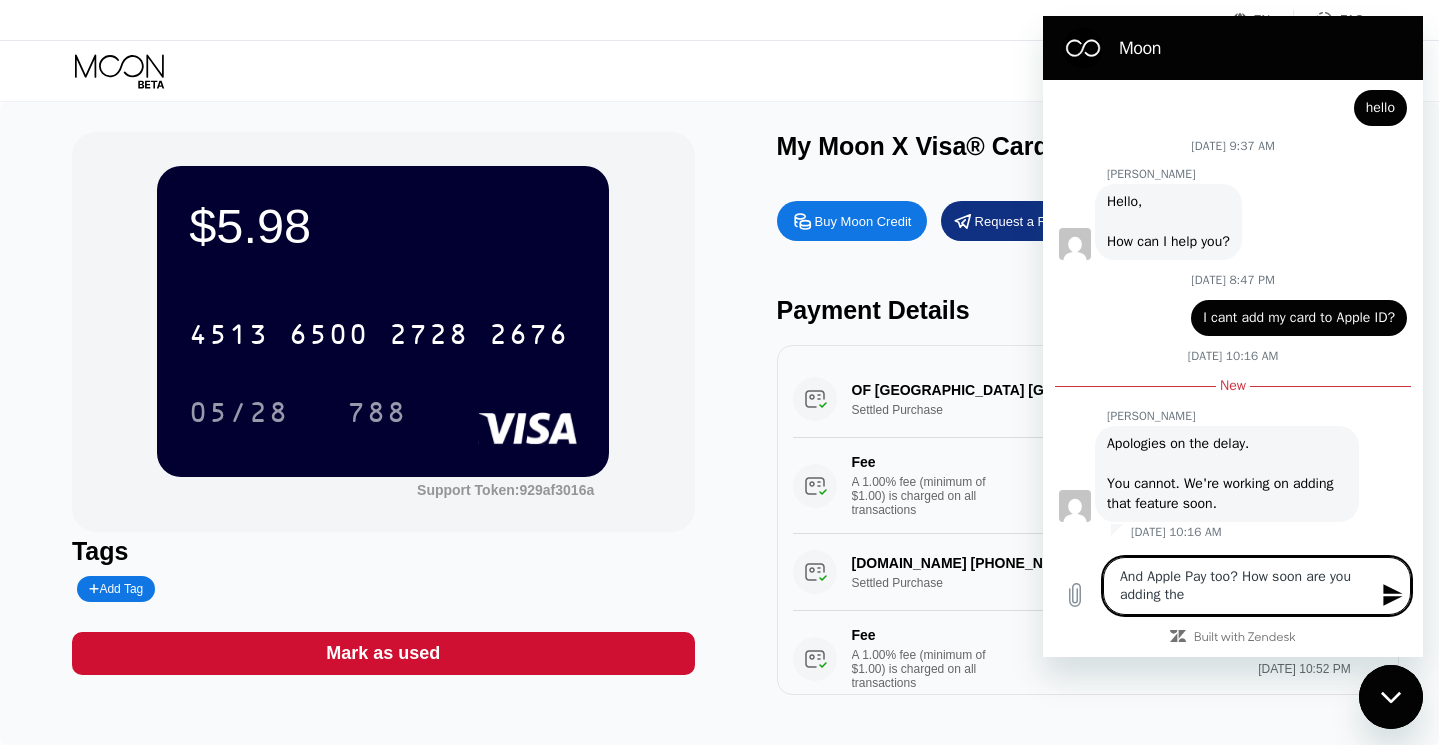 type on "And Apple Pay too? How soon are you adding the" 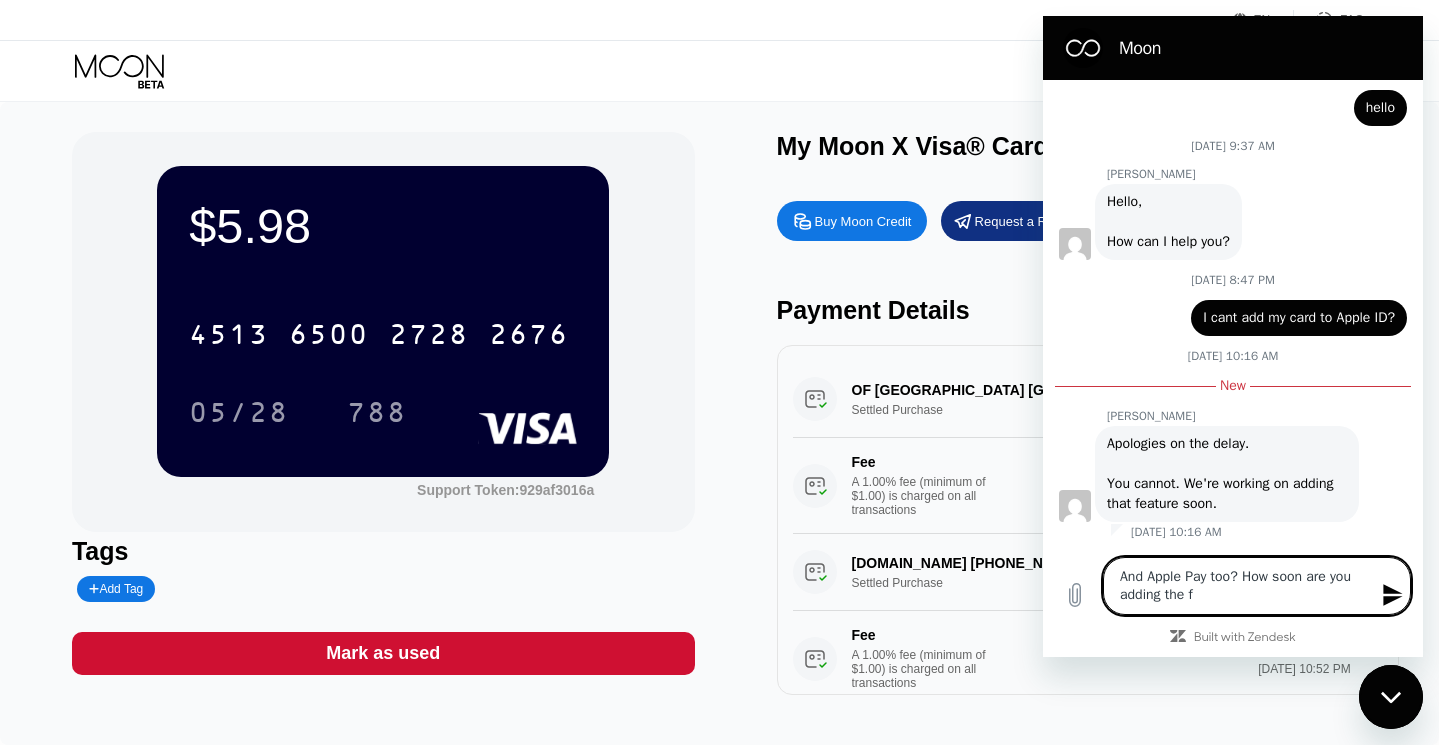 type on "And Apple Pay too? How soon are you adding the fe" 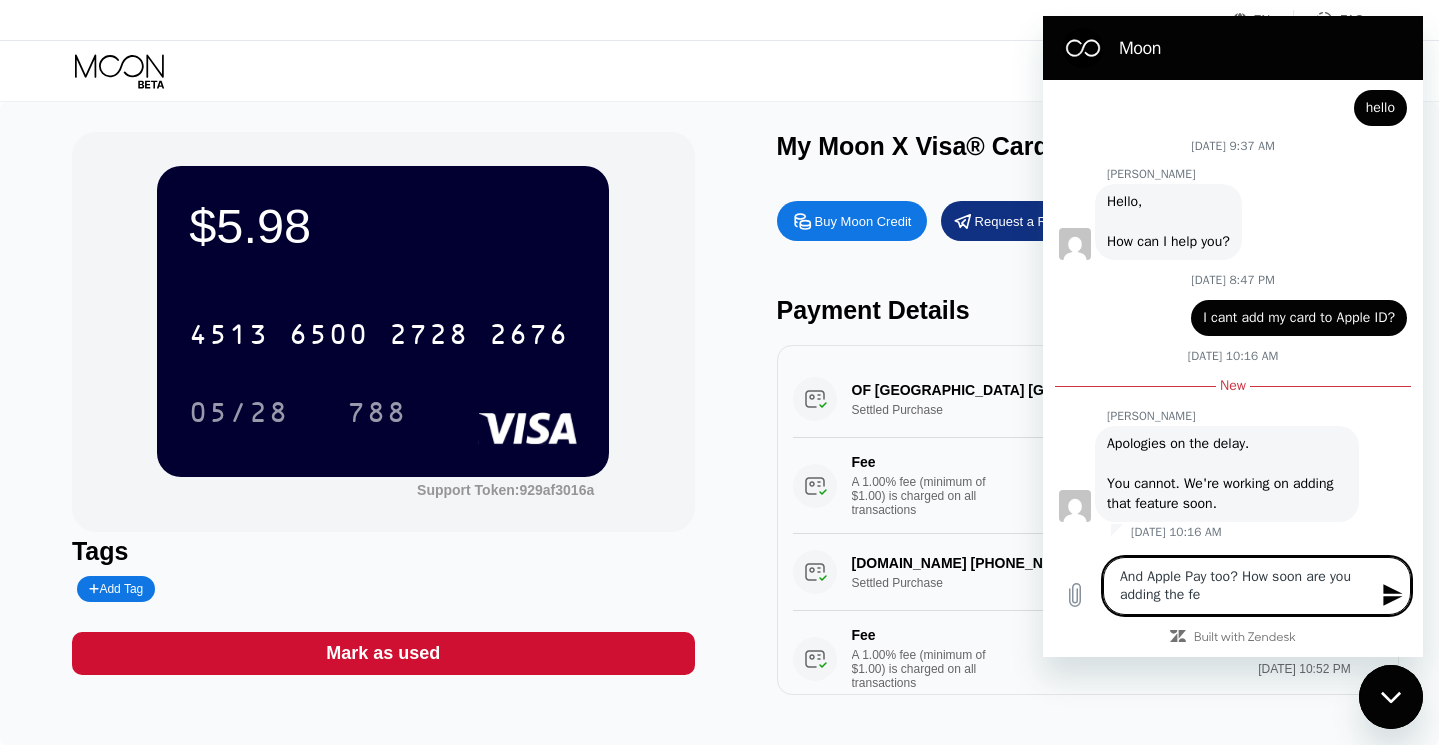 type on "And Apple Pay too? How soon are you adding the fea" 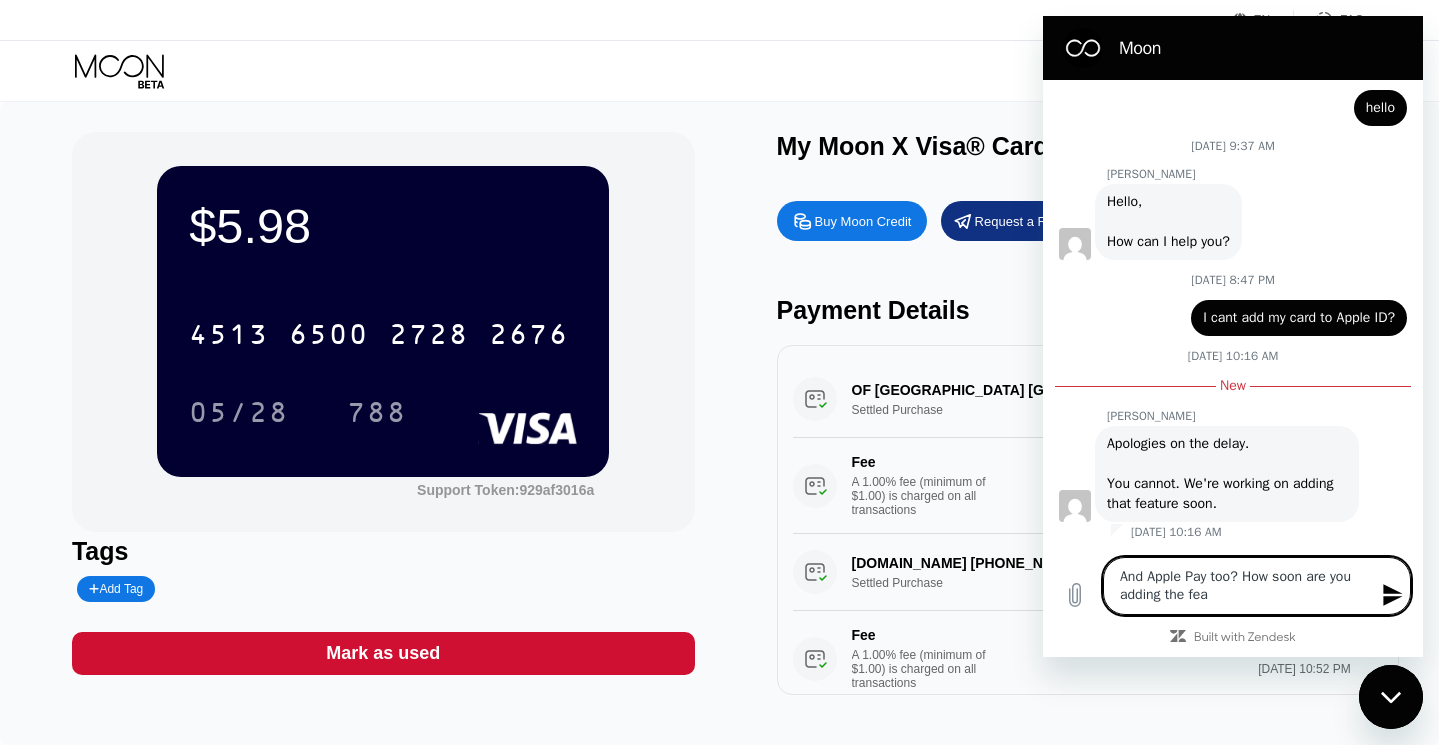 type on "And Apple Pay too? How soon are you adding the feat" 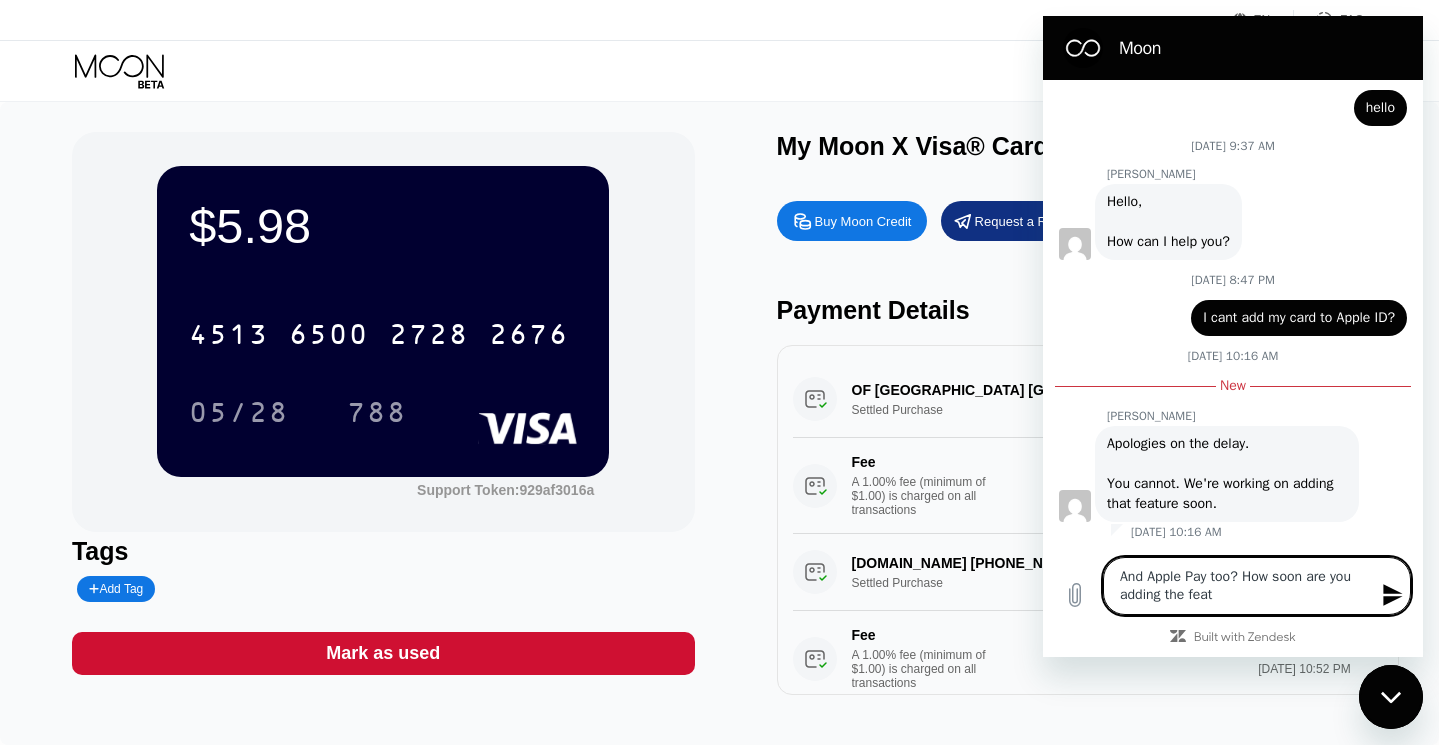 type on "x" 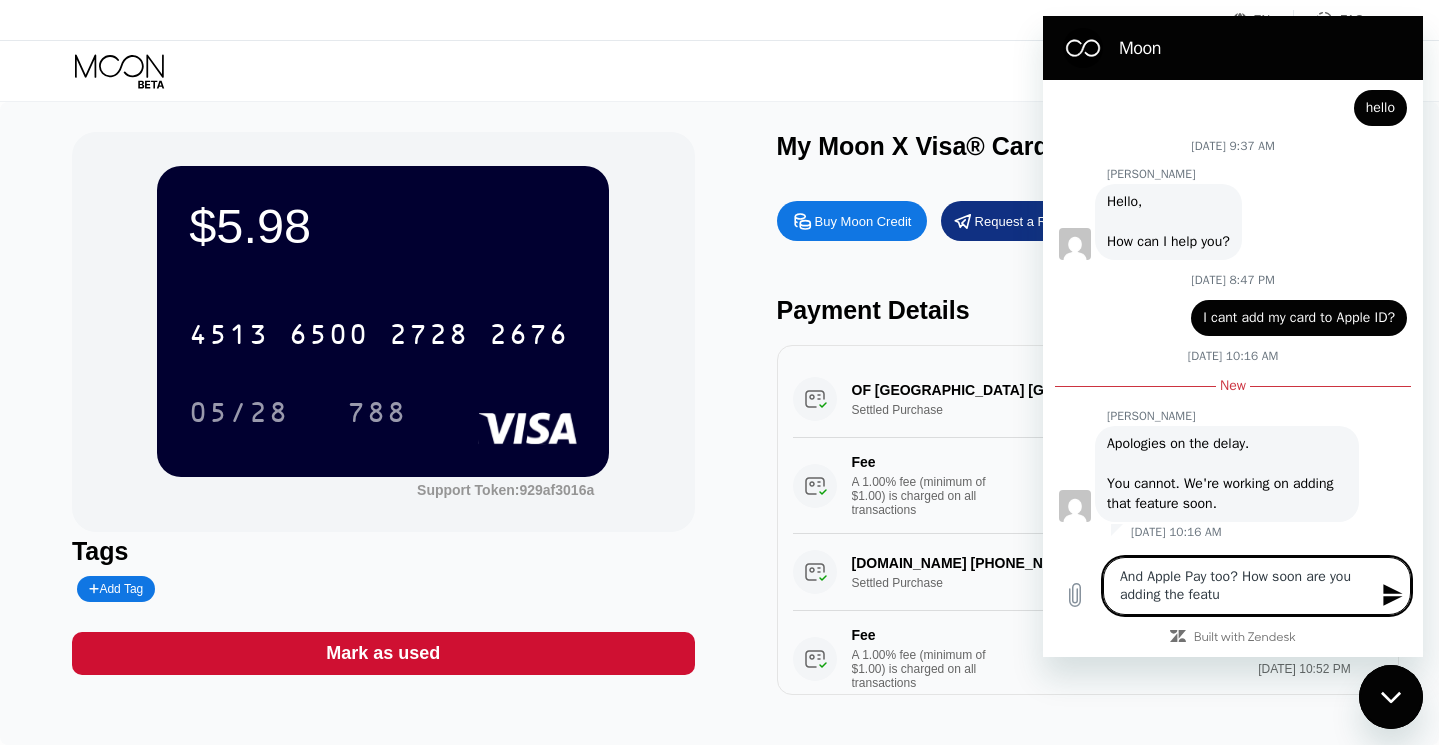 type on "And Apple Pay too? How soon are you adding the featur" 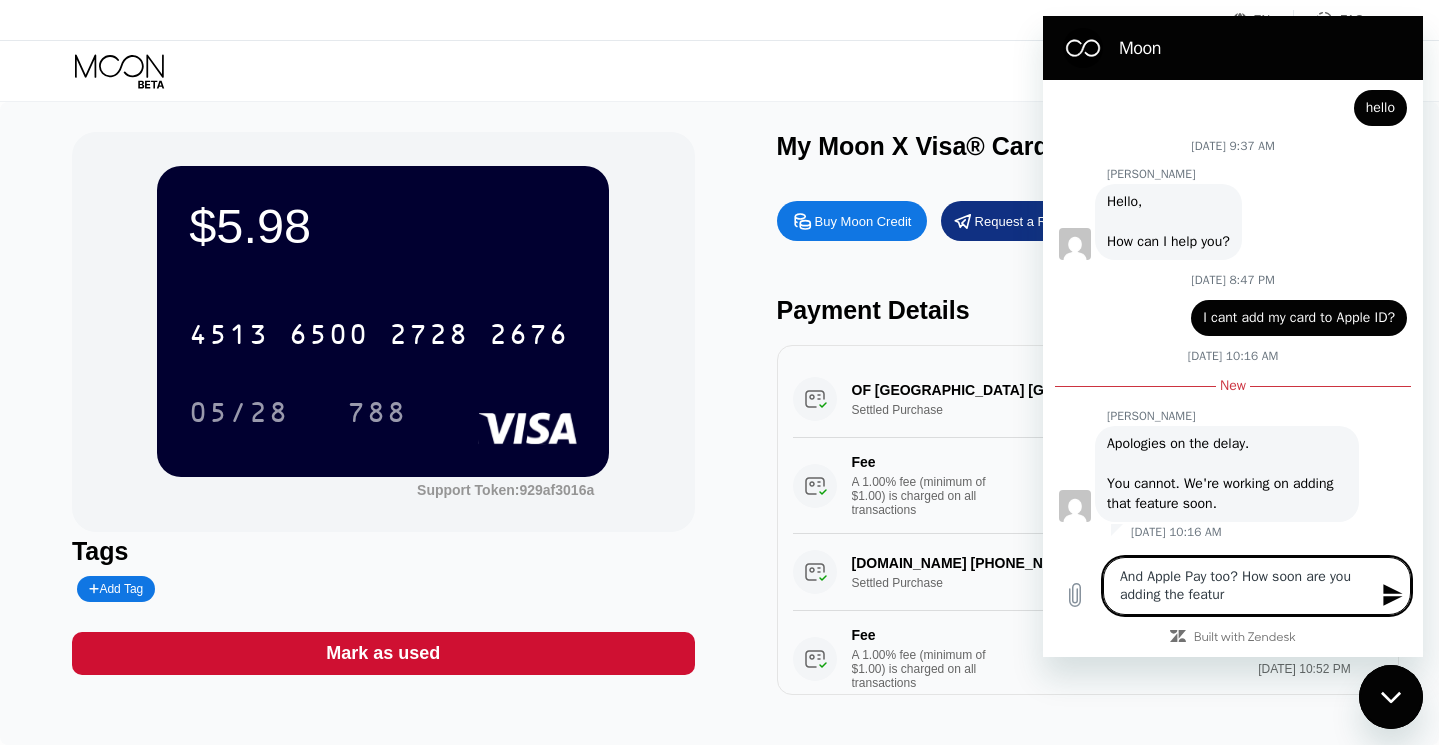 type on "And Apple Pay too? How soon are you adding the feature" 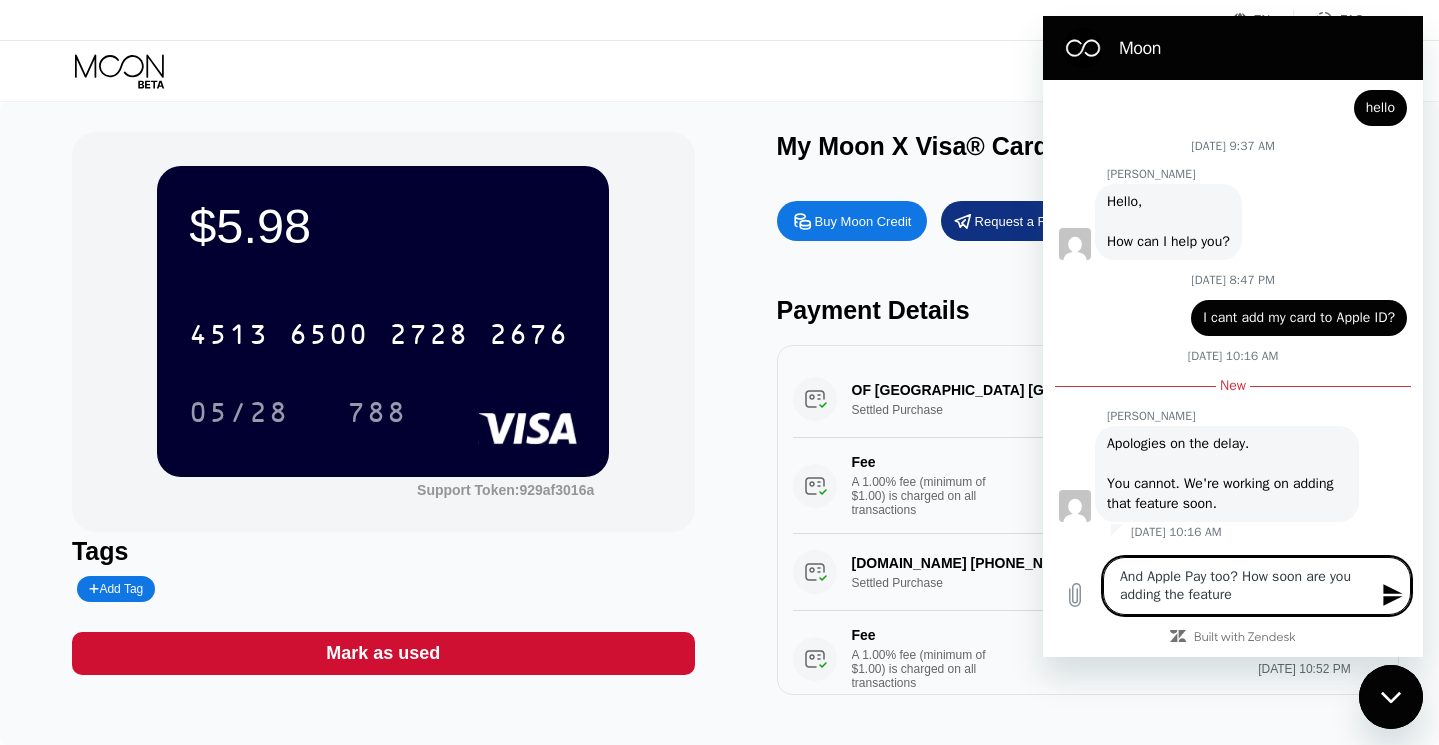 type on "And Apple Pay too? How soon are you adding the features" 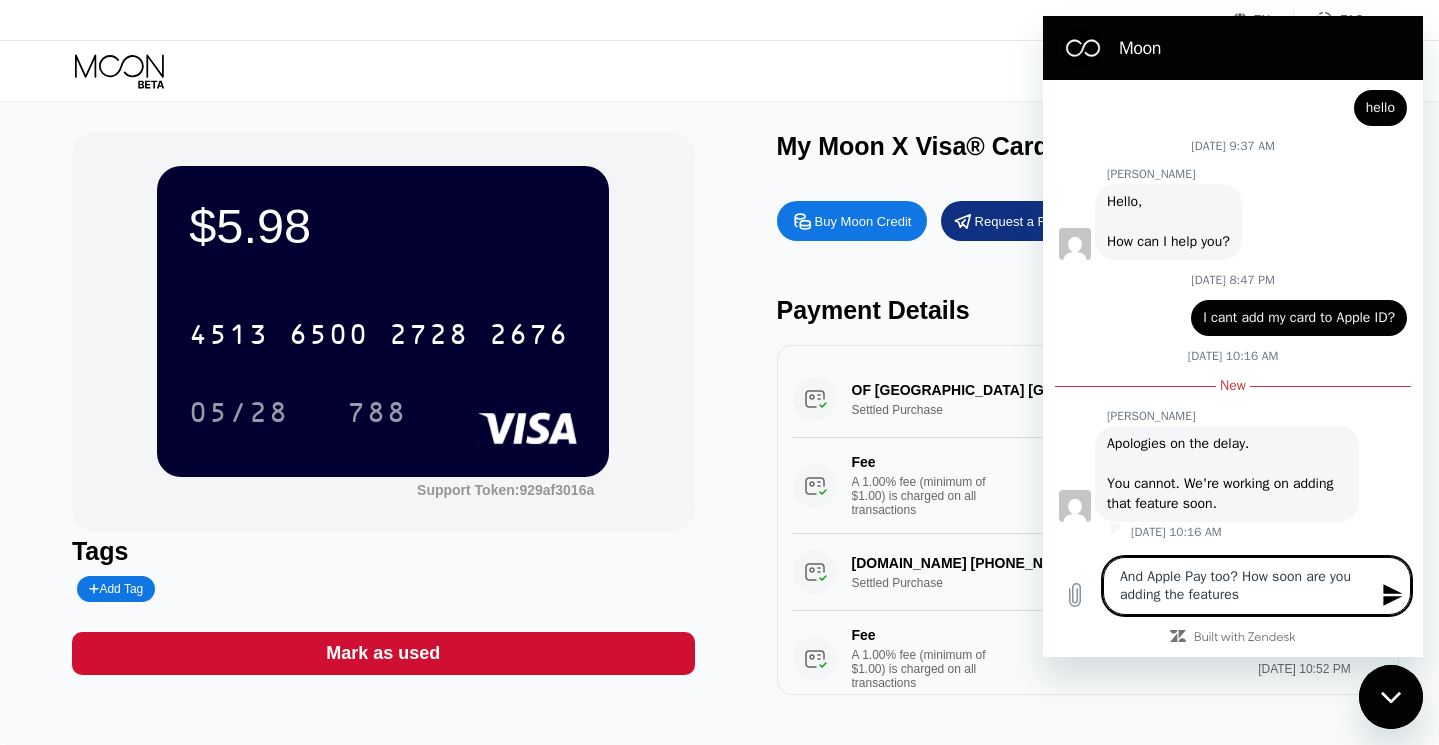 type on "And Apple Pay too? How soon are you adding the features" 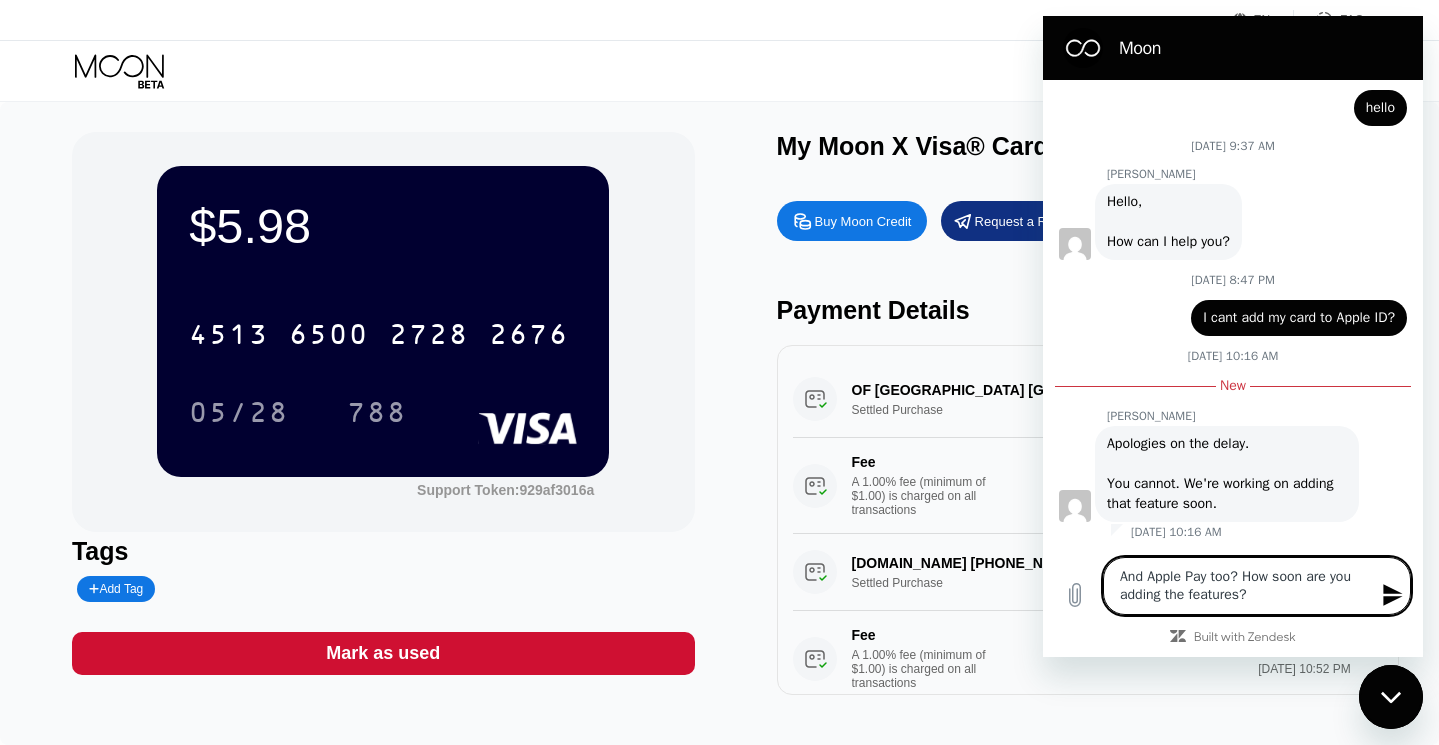 type 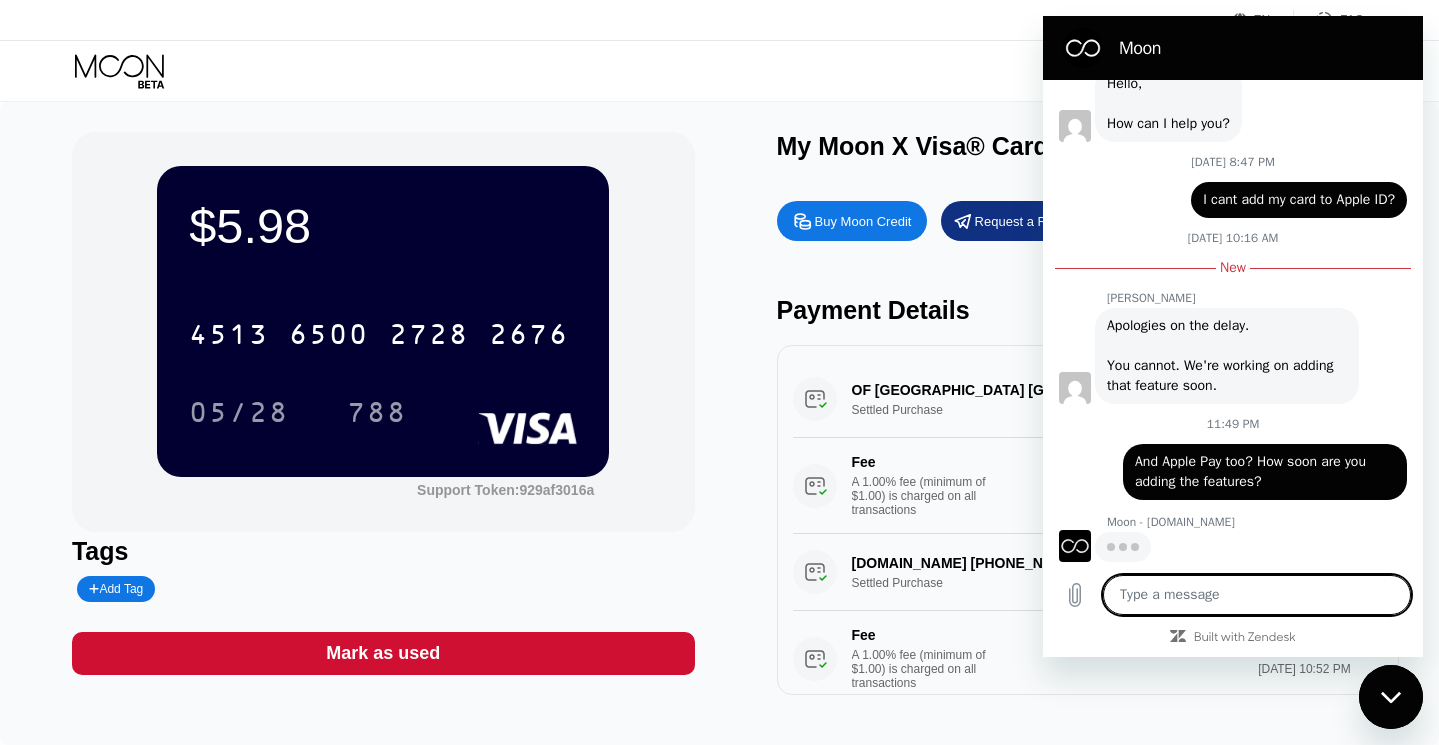 scroll, scrollTop: 742, scrollLeft: 0, axis: vertical 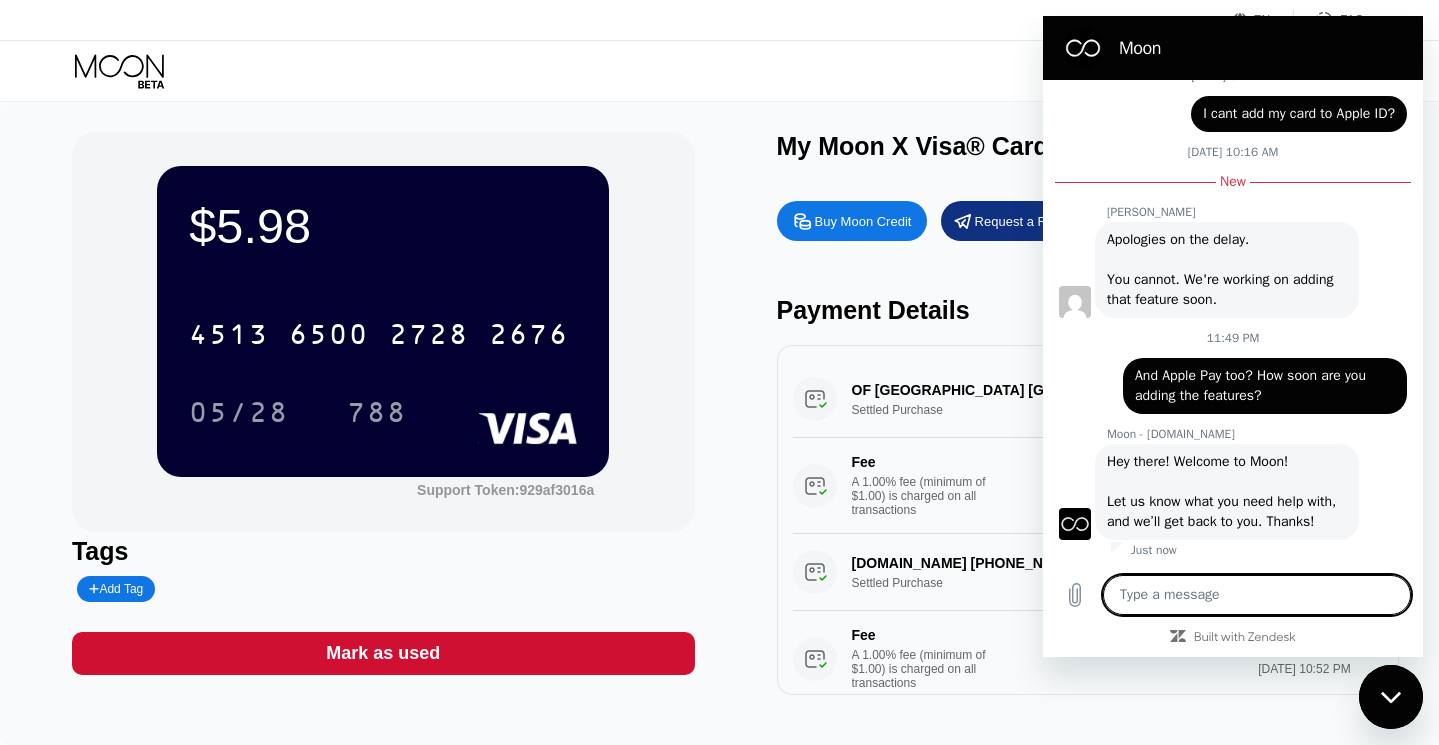 type on "x" 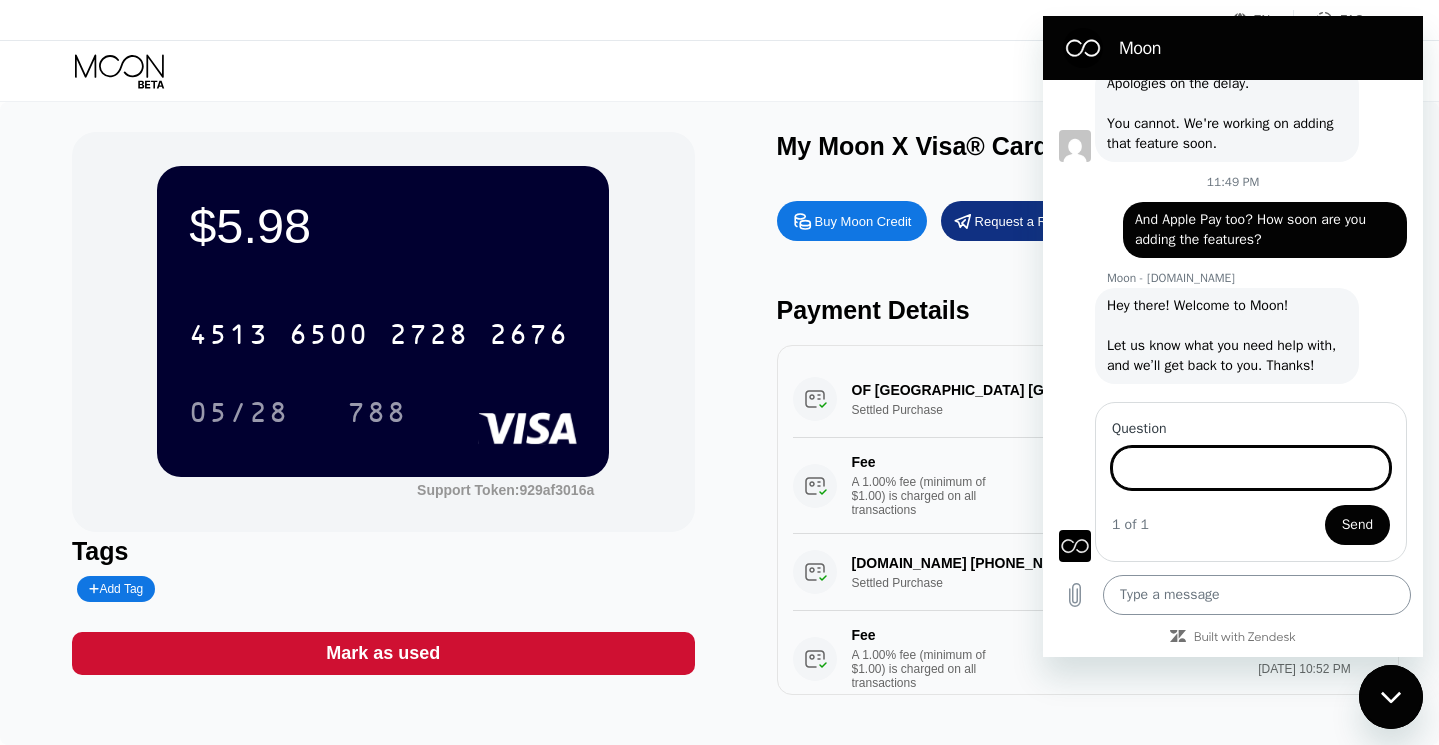 scroll, scrollTop: 1004, scrollLeft: 0, axis: vertical 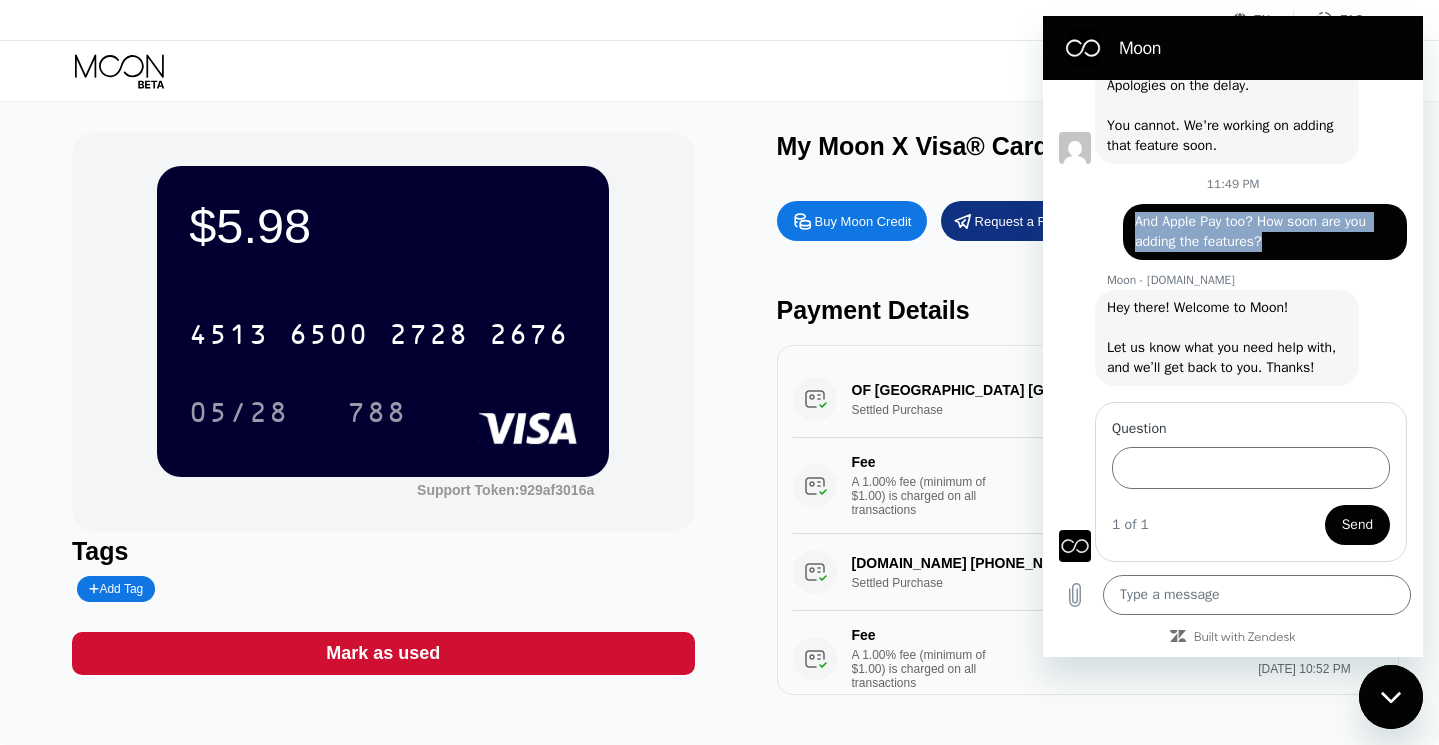 drag, startPoint x: 1271, startPoint y: 223, endPoint x: 1136, endPoint y: 205, distance: 136.19472 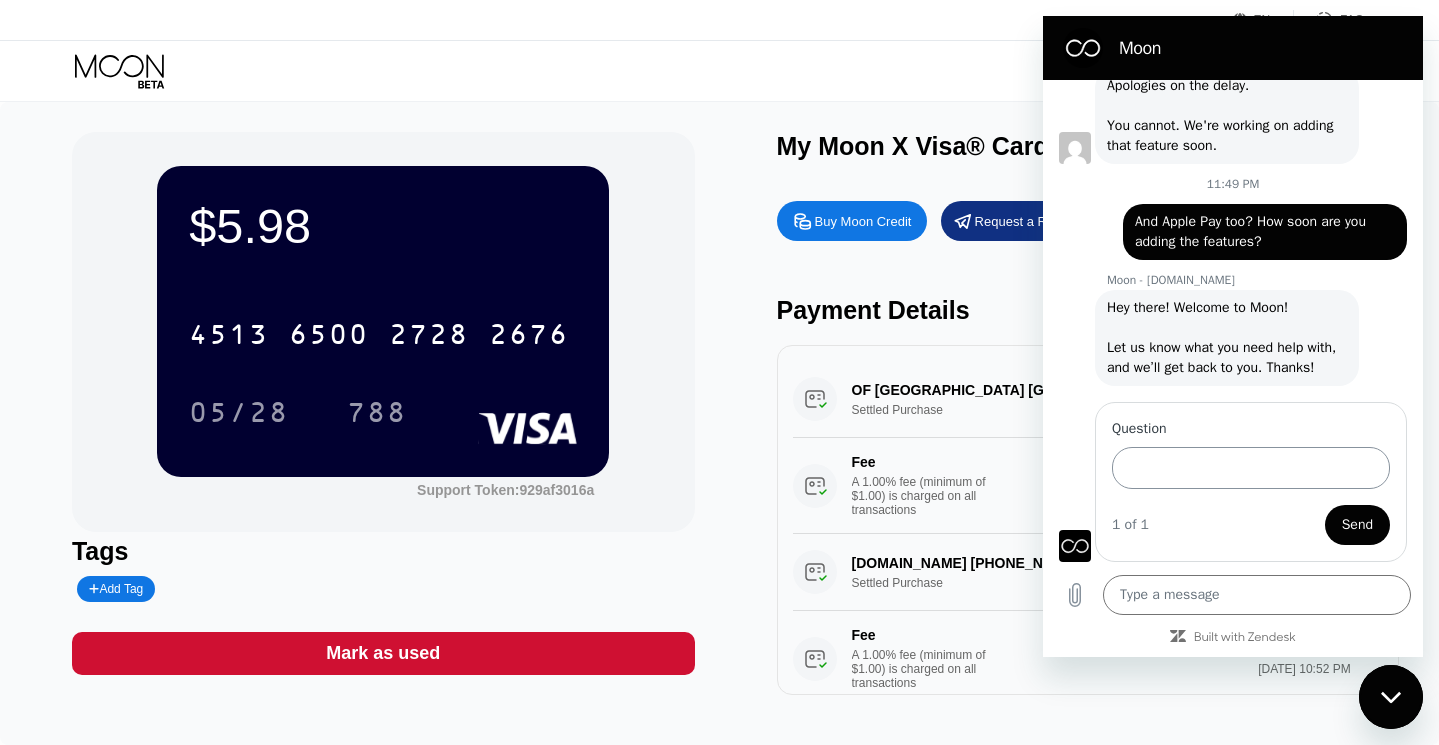 click on "Question" at bounding box center (1251, 468) 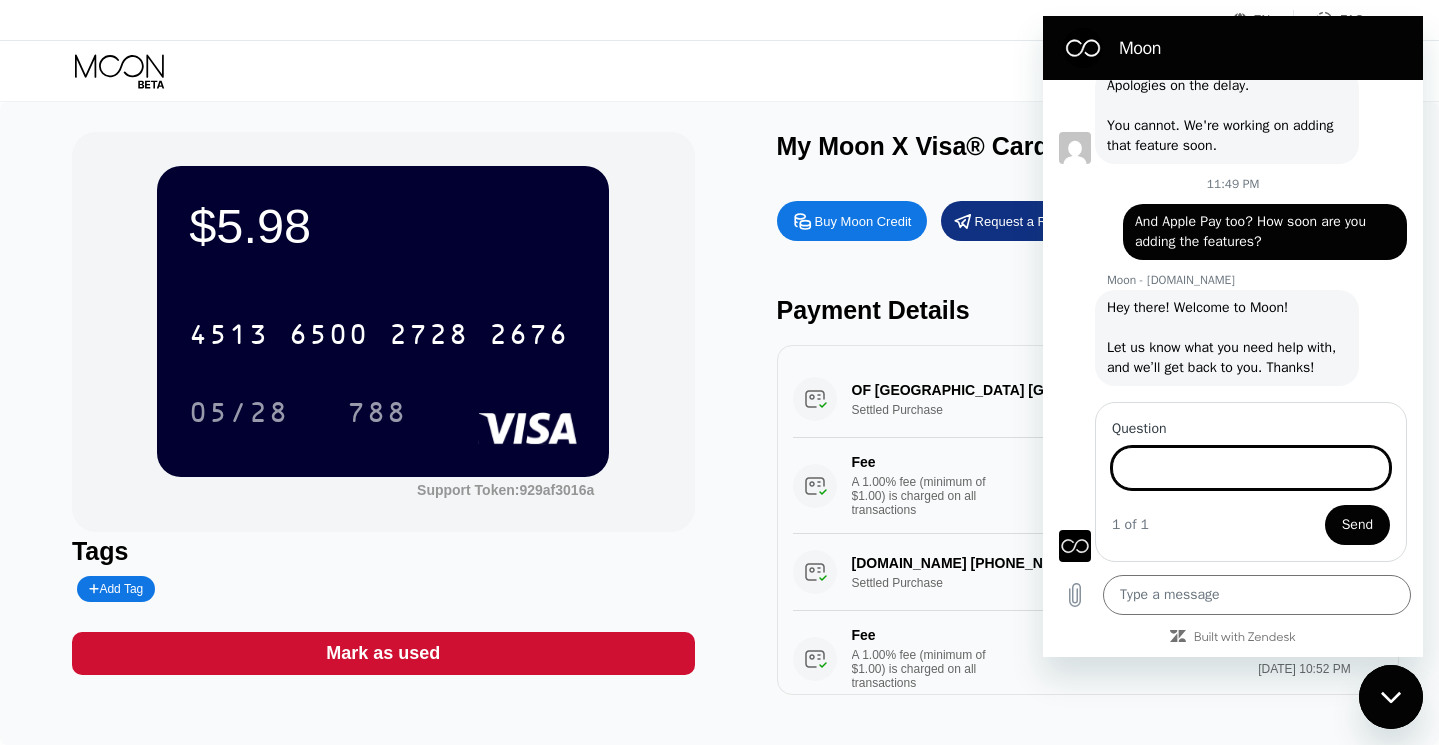 paste on "And Apple Pay too? How soon are you adding the features?" 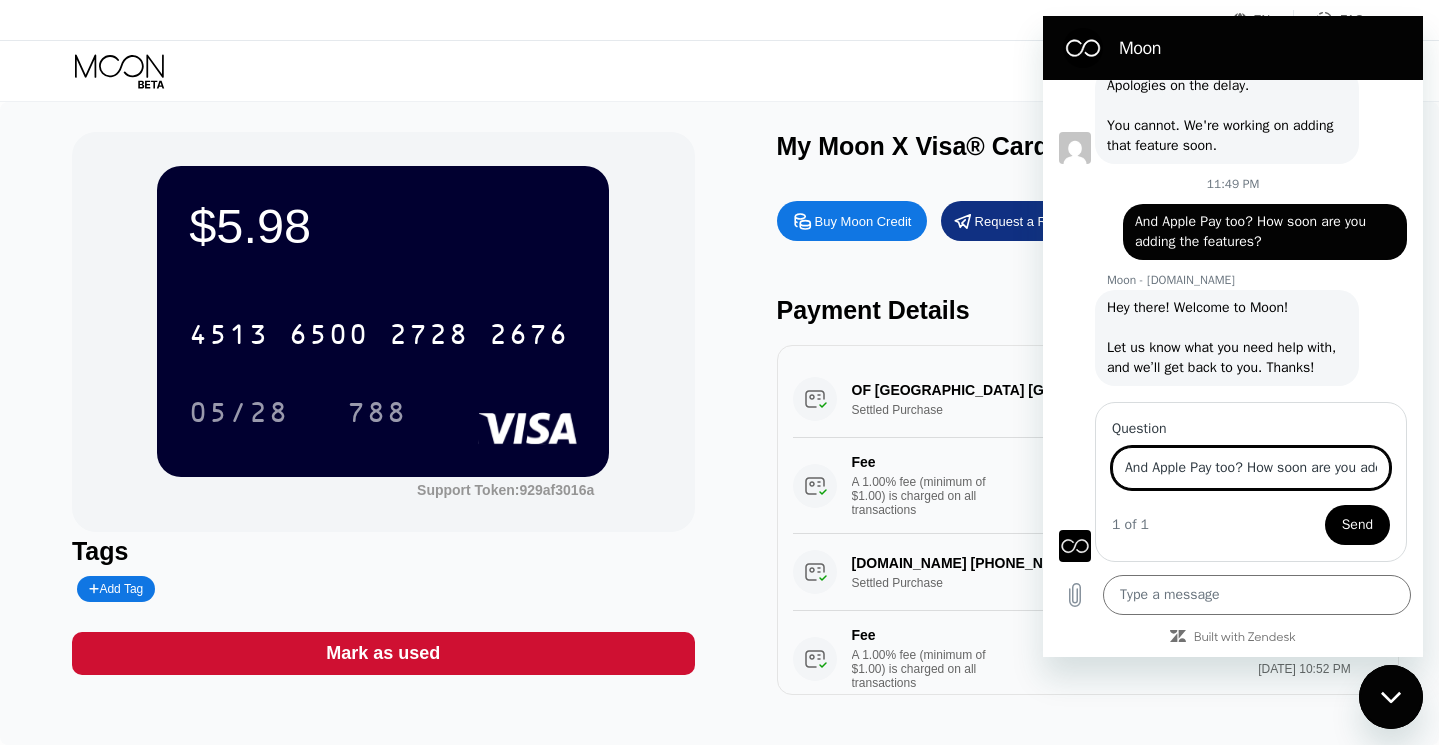 type on "And Apple Pay too? How soon are you adding the features?" 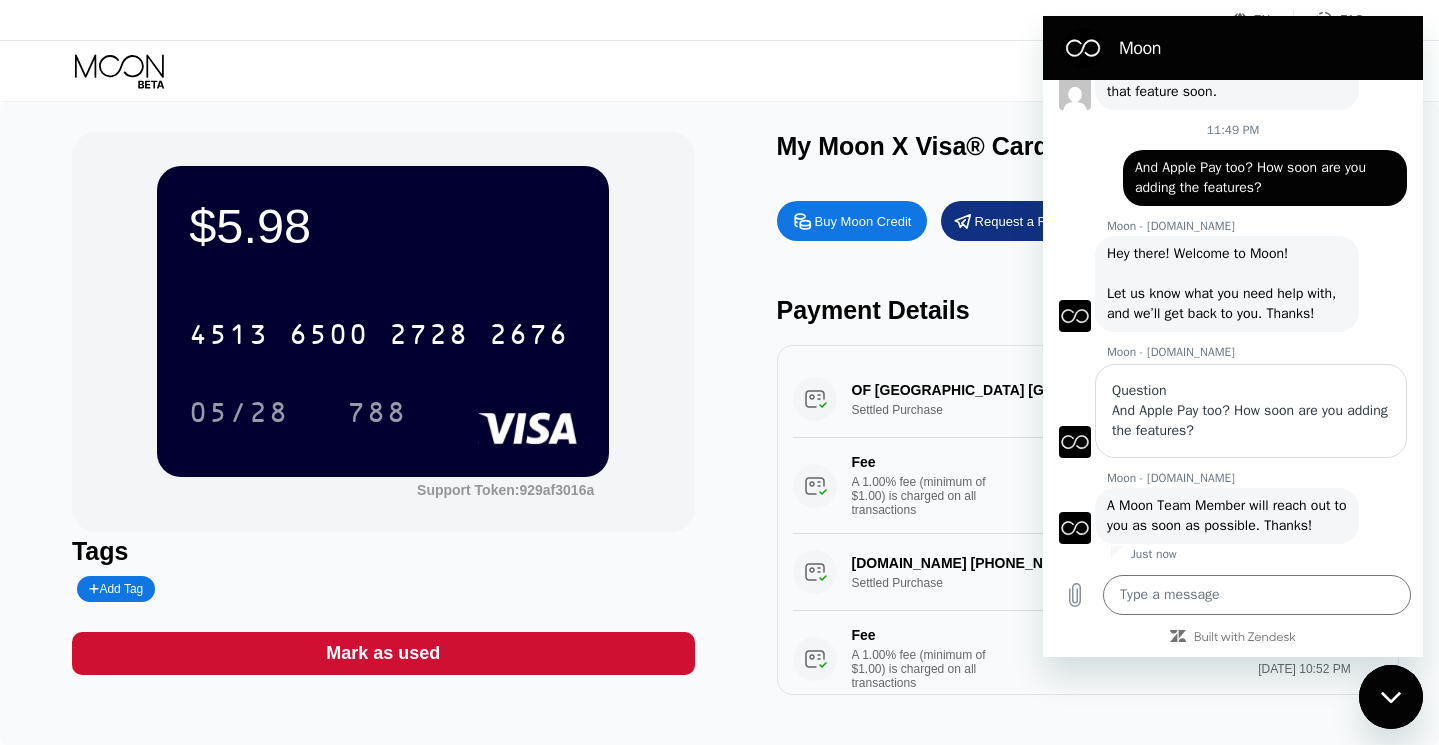 scroll, scrollTop: 1062, scrollLeft: 0, axis: vertical 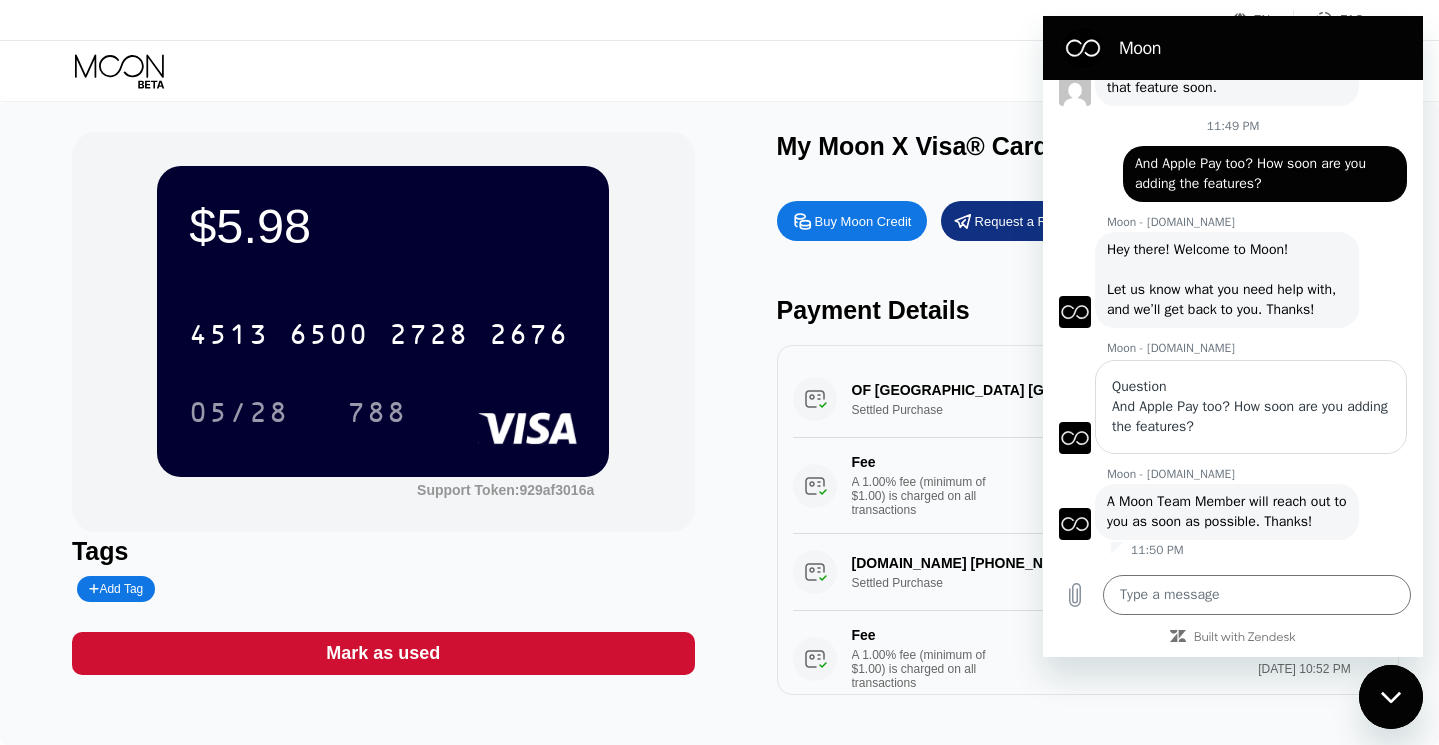 click on "Visa Monthly Spend Limit $118.51 / $4,000.00 $5.98 Moon Credit [PERSON_NAME] [EMAIL_ADDRESS][DOMAIN_NAME]  Home Settings Support Careers About Us Log out Privacy policy Terms" at bounding box center [719, 71] 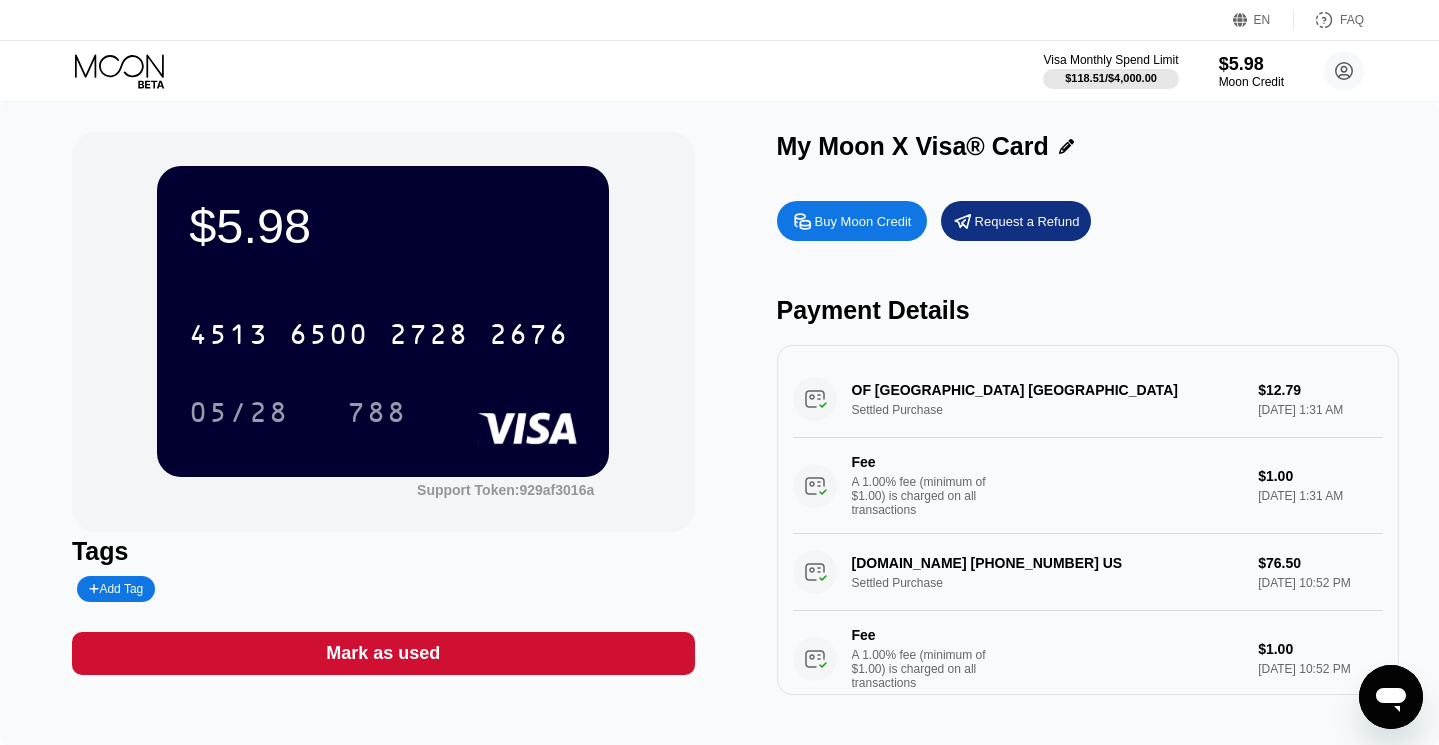 click on "Buy Moon Credit Request a Refund Payment Details OF                       [GEOGRAPHIC_DATA]       [GEOGRAPHIC_DATA] Settled Purchase $12.79 [DATE] 1:31 AM Fee A 1.00% fee (minimum of $1.00) is charged on all transactions $1.00 [DATE] 1:31 AM [DOMAIN_NAME]              [PHONE_NUMBER] US Settled Purchase $76.50 [DATE] 10:52 PM Fee A 1.00% fee (minimum of $1.00) is charged on all transactions $1.00 [DATE] 10:52 PM OF                       [GEOGRAPHIC_DATA]       [GEOGRAPHIC_DATA] Settled Purchase $3.74 [DATE] 5:02 PM Fee A 1.00% fee (minimum of $1.00) is charged on all transactions $1.00 [DATE] 5:02 PM SOFT TELEGRAM            CIUDAD DE MEXMX Decline $3.22 [DATE] 12:06 PM SOFT TELEGRAM            CIUDAD DE MEXMX Decline $3.21 [DATE] 4:01 AM SOFT TELEGRAM            CIUDAD DE MEXMX Decline $3.22 [DATE] 7:55 PM SOFT TELEGRAM            CIUDAD DE MEXMX Decline $3.22 [DATE] 1:49 PM SOFT TELEGRAM            CIUDAD DE MEXMX Decline $3.21 [DATE] 9:44 AM SOFT TELEGRAM            CIUDAD DE MEXMX $3.21 Fee $1.00" at bounding box center [1088, 443] 